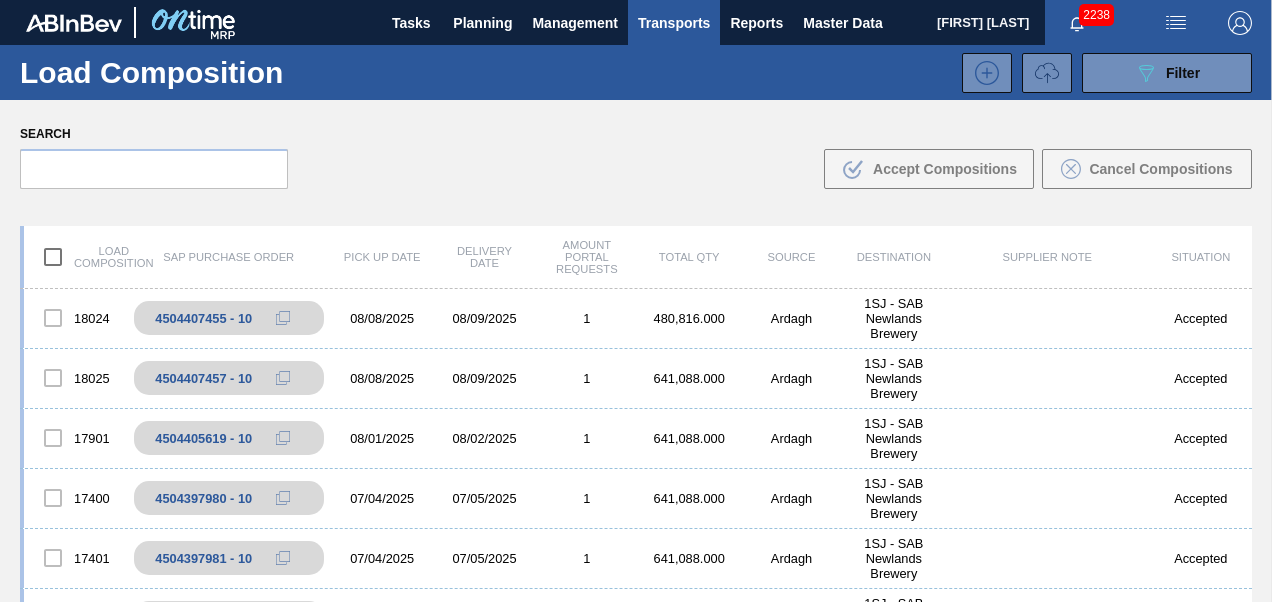 scroll, scrollTop: 0, scrollLeft: 0, axis: both 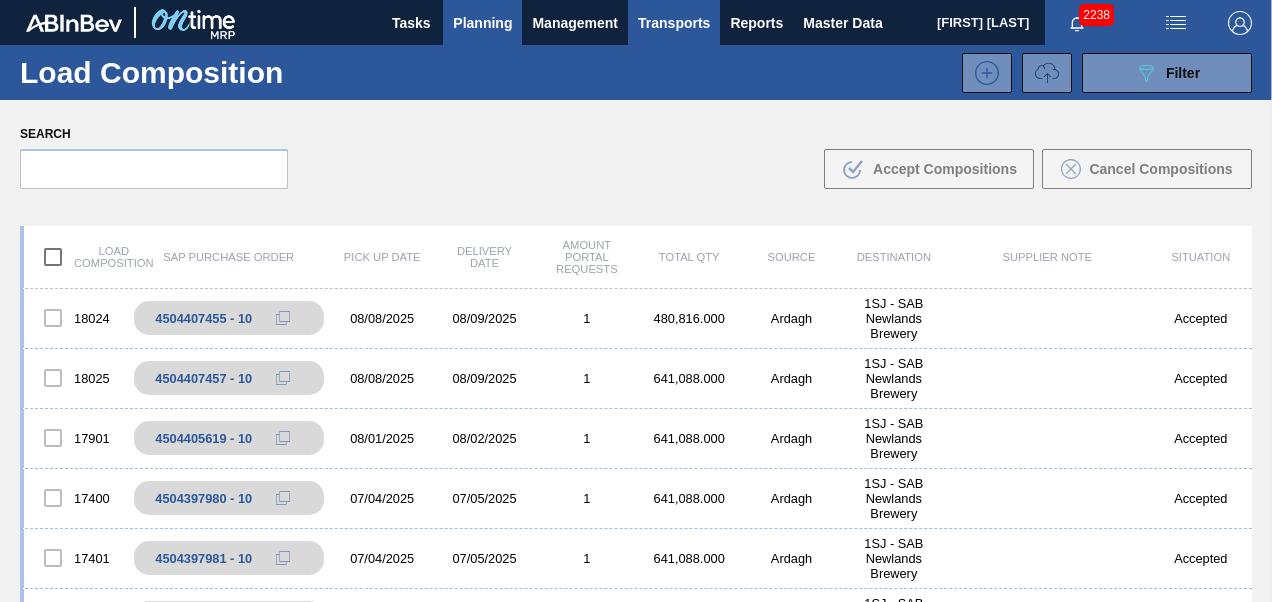 click on "Planning" at bounding box center [482, 23] 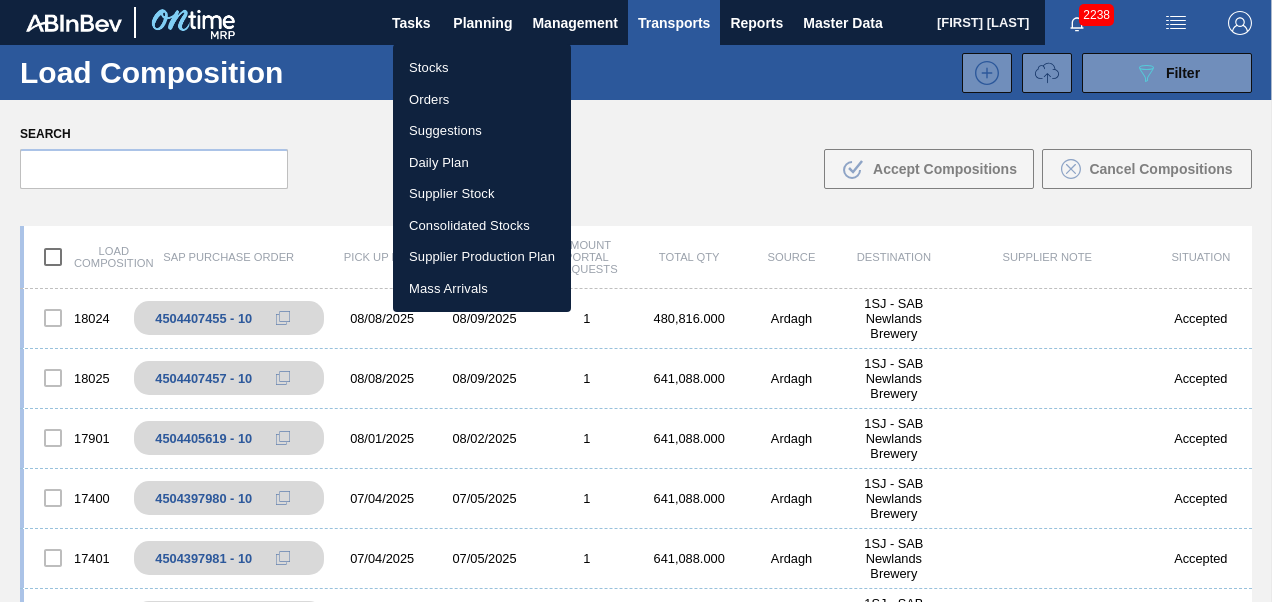 click on "Stocks" at bounding box center [482, 68] 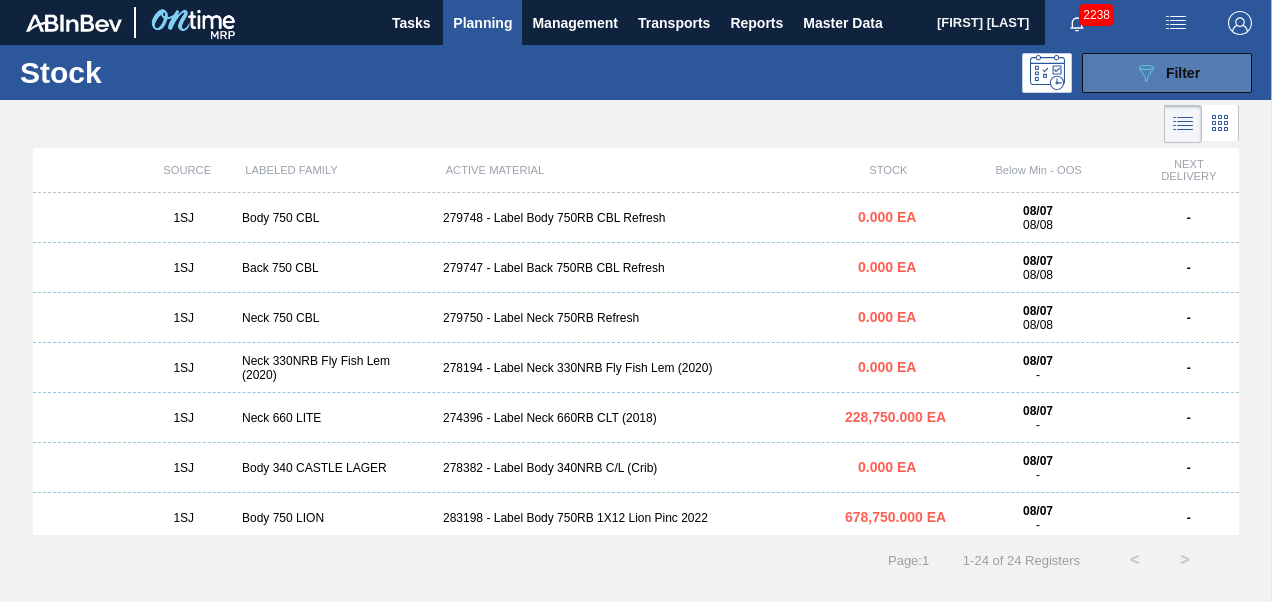 click on "089F7B8B-B2A5-4AFE-B5C0-19BA573D28AC" 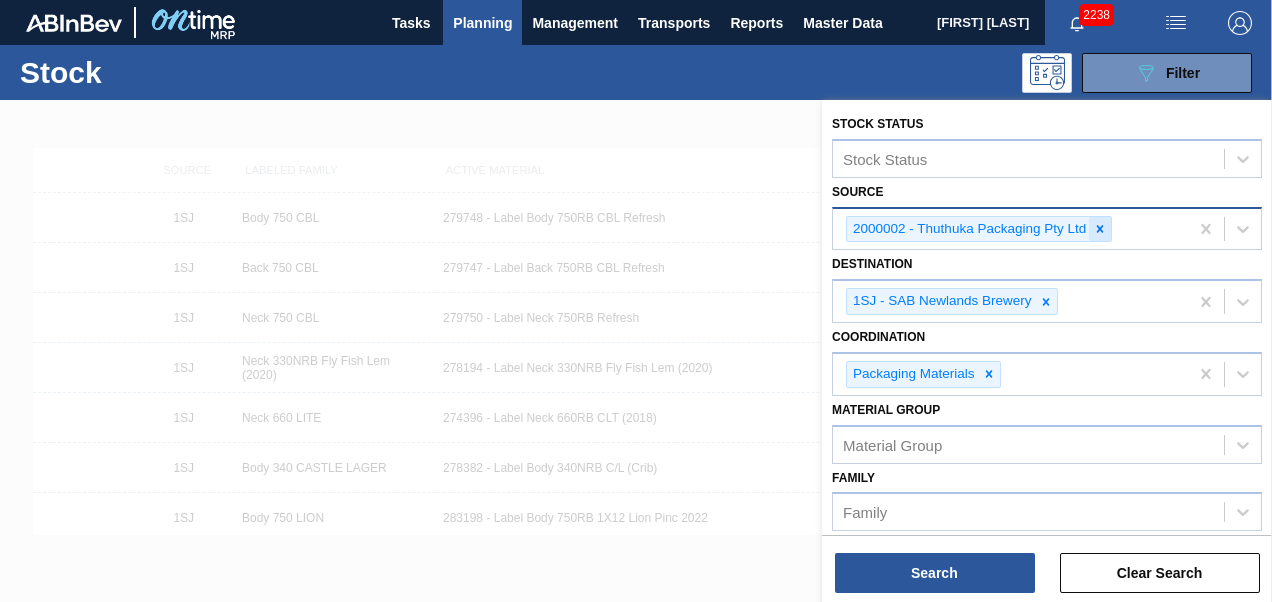 click 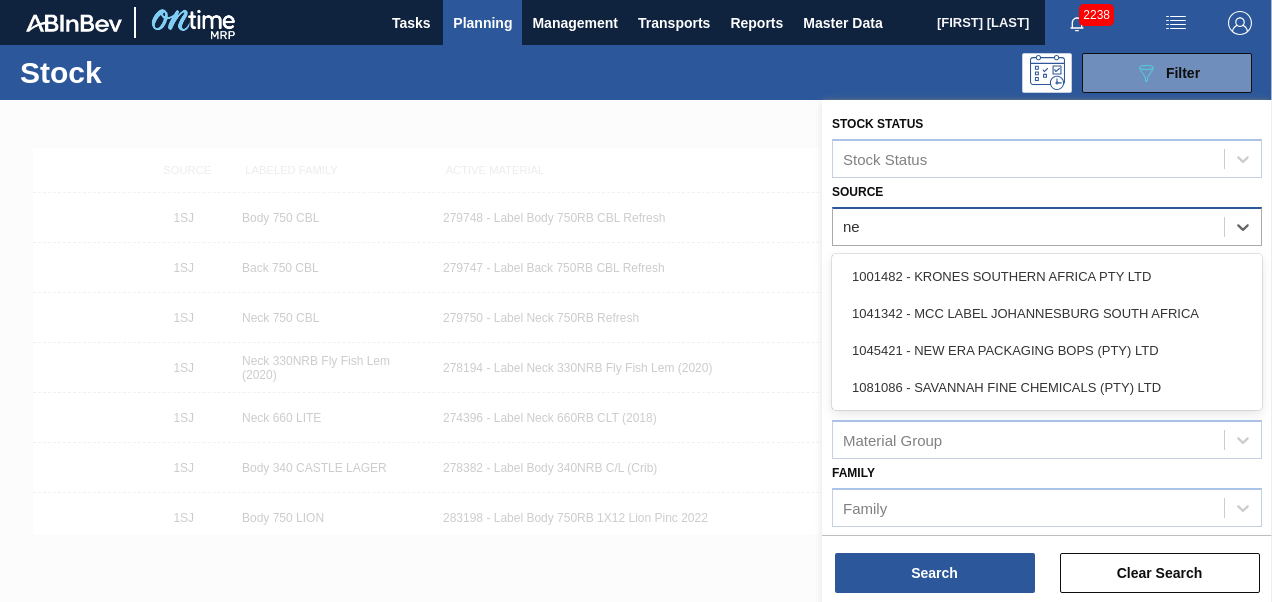 type on "new" 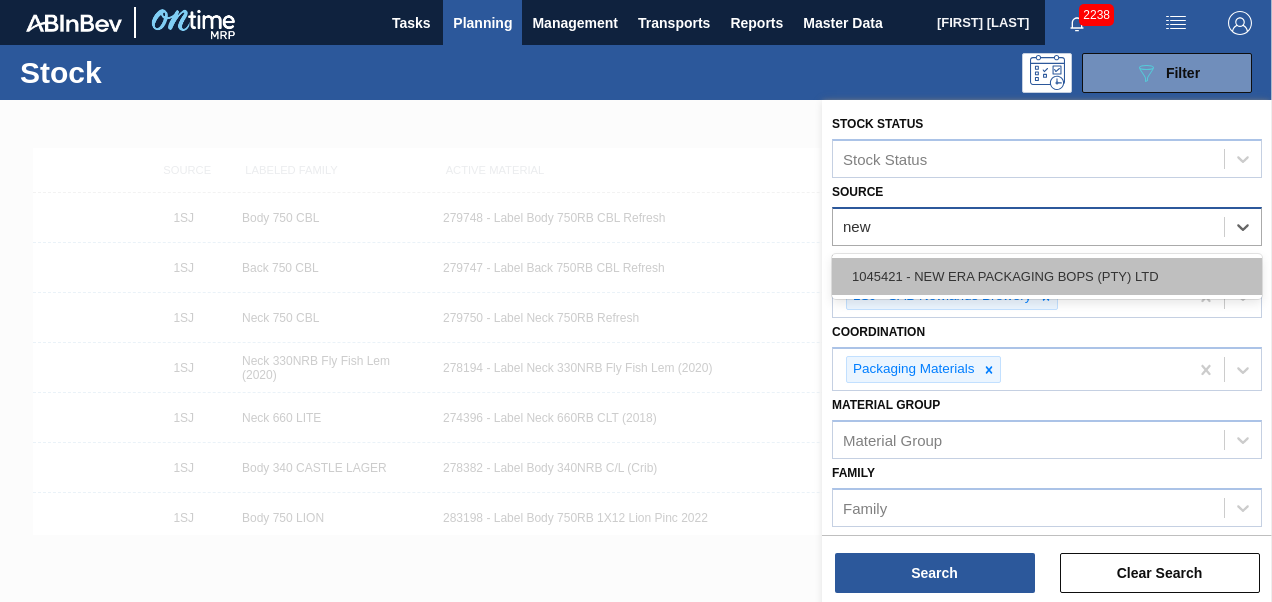 click on "1045421 - NEW ERA PACKAGING BOPS (PTY) LTD" at bounding box center (1047, 276) 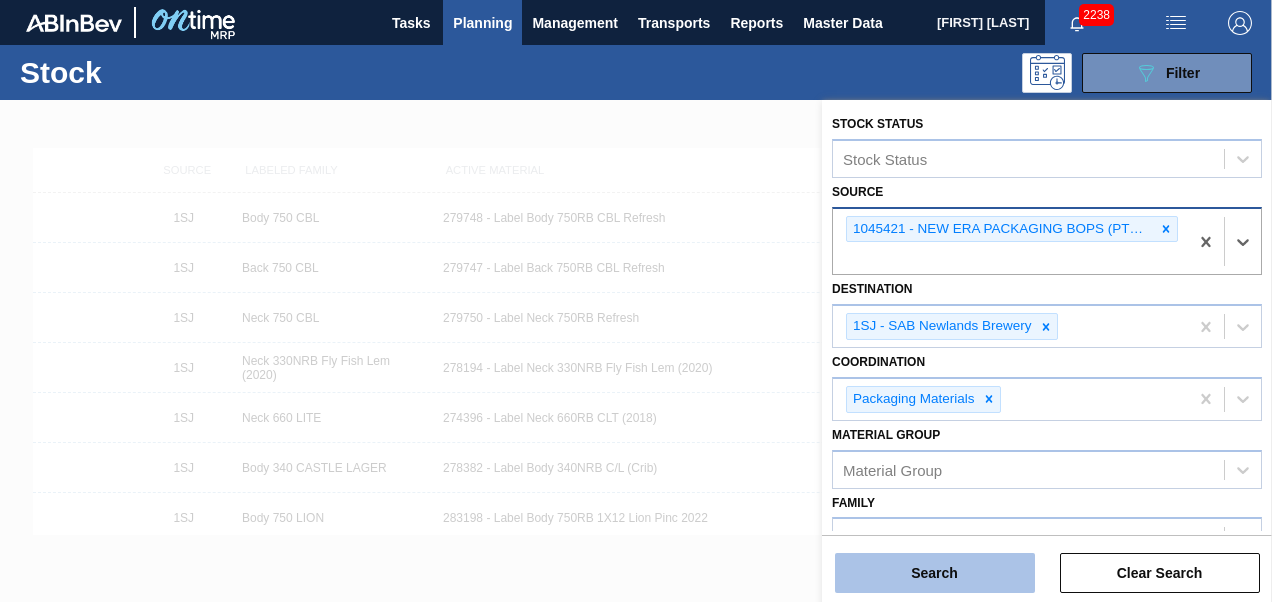 click on "Search" at bounding box center (935, 573) 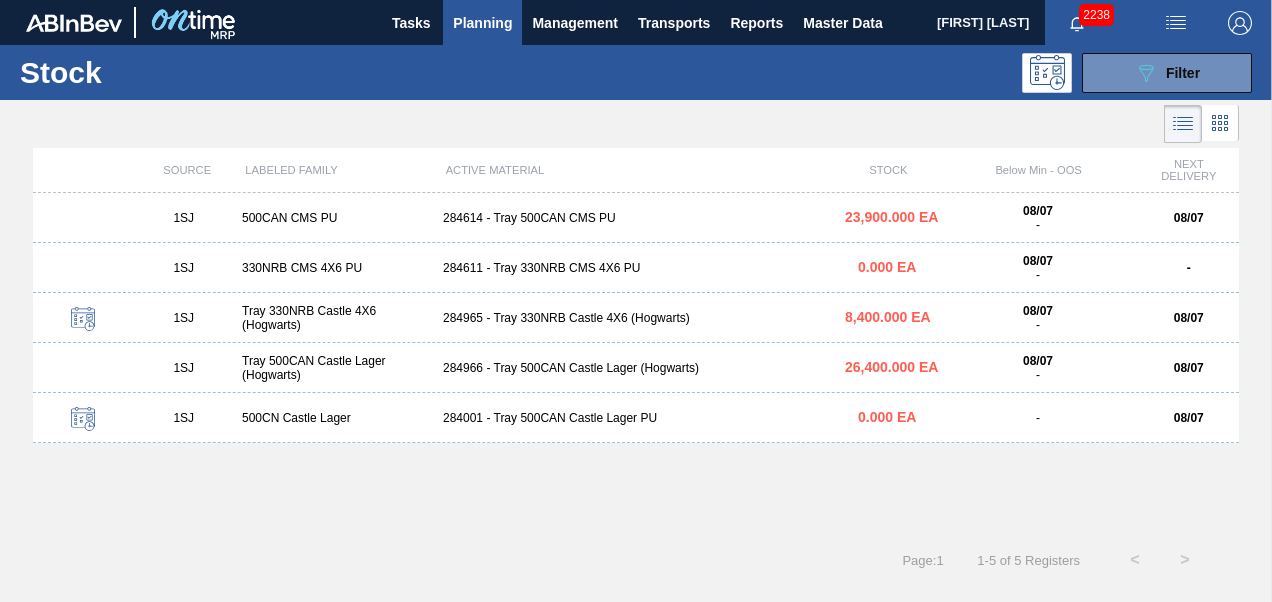 click on "284965 - Tray 330NRB Castle 4X6 (Hogwarts)" at bounding box center (636, 318) 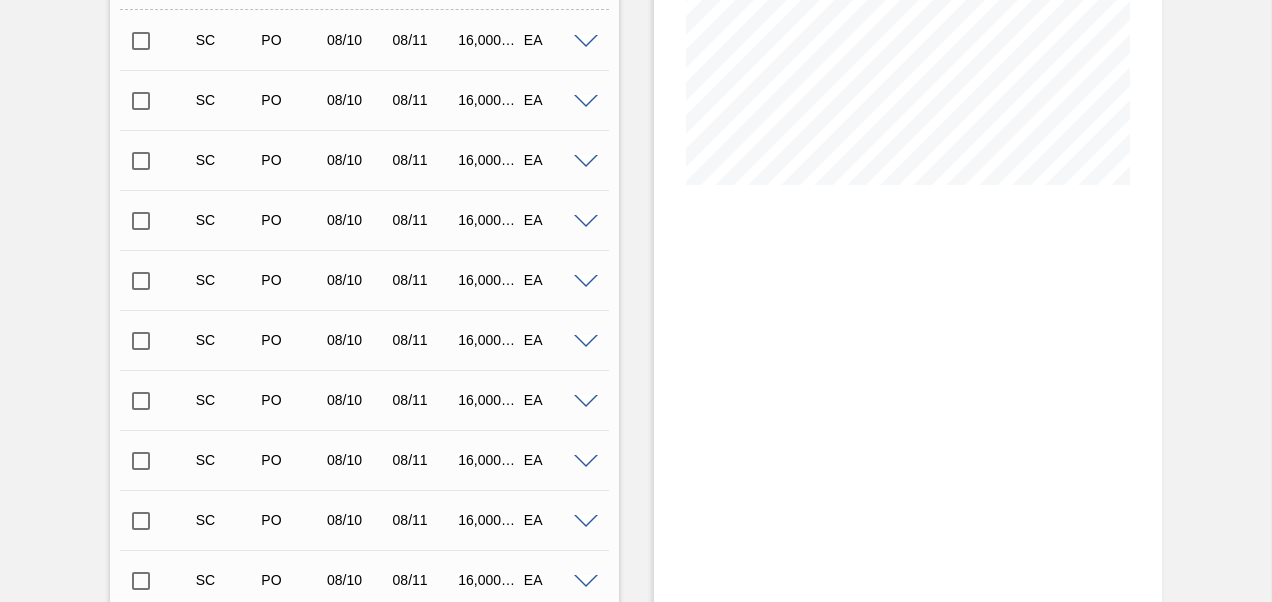 scroll, scrollTop: 300, scrollLeft: 0, axis: vertical 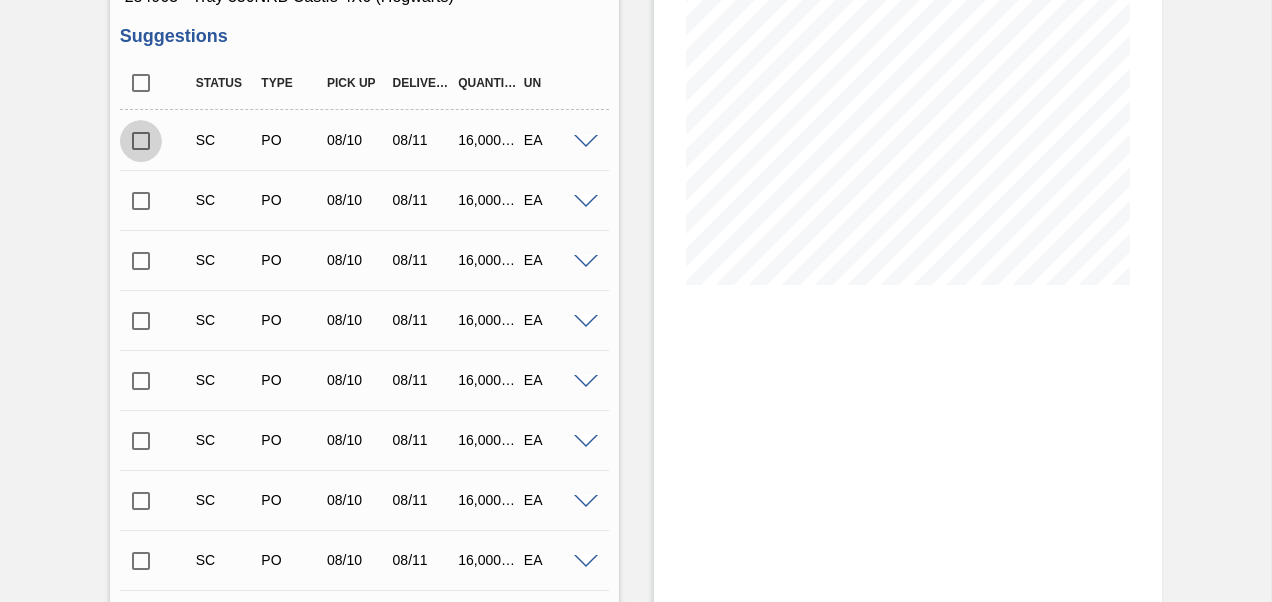 click at bounding box center [141, 141] 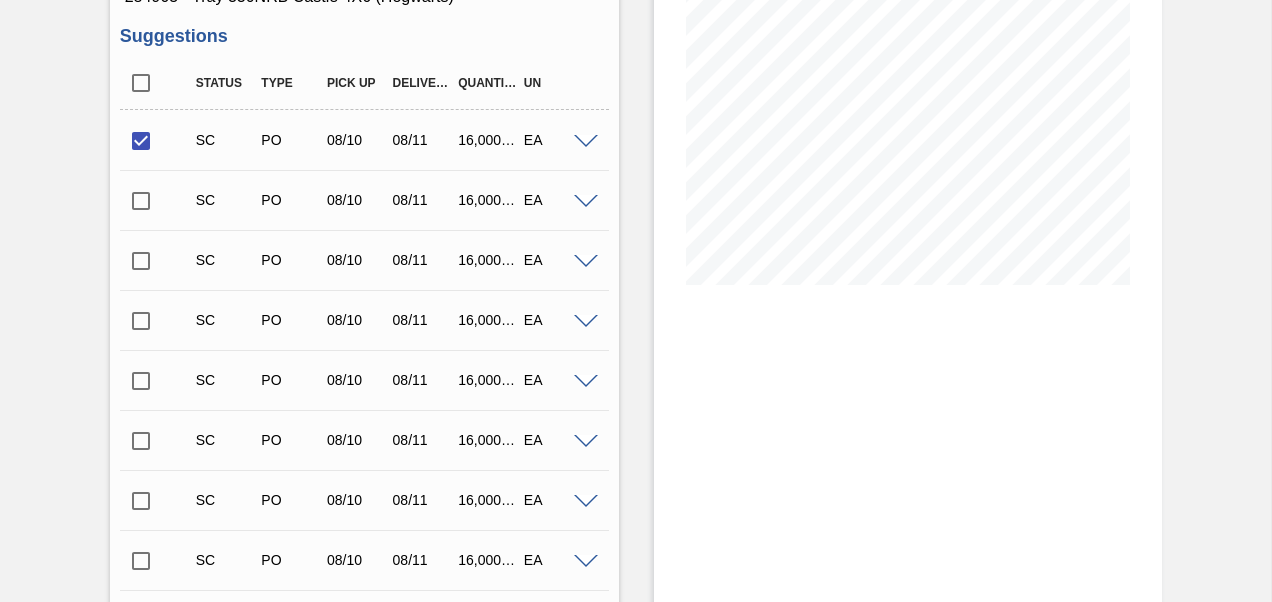scroll, scrollTop: 800, scrollLeft: 0, axis: vertical 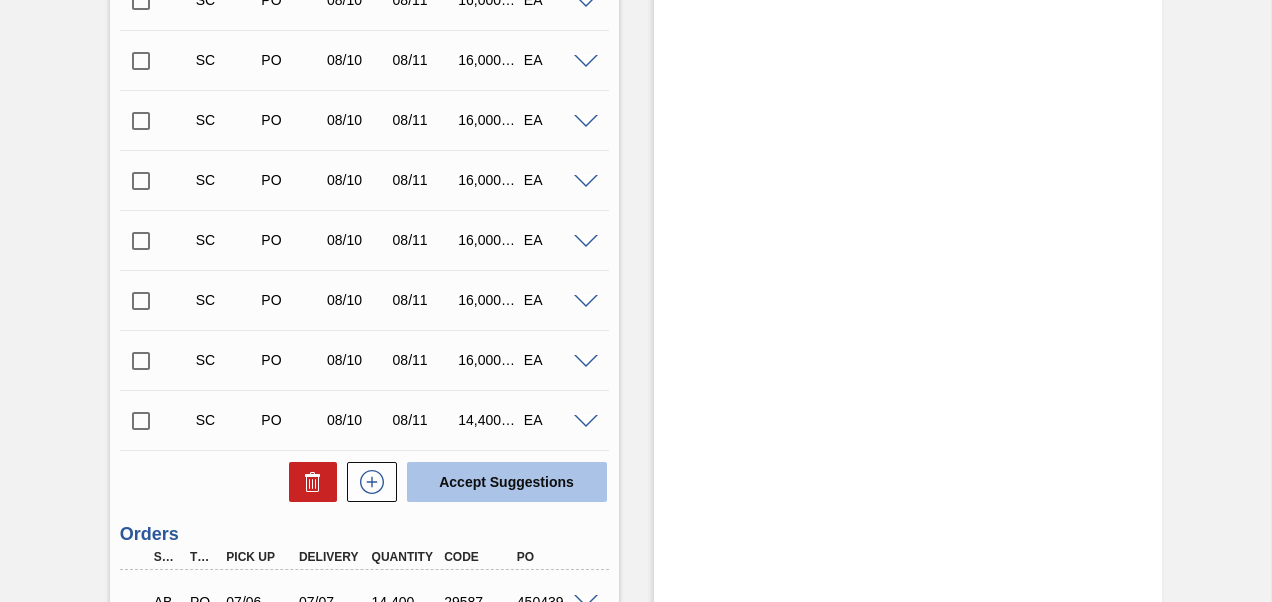 click on "Accept Suggestions" at bounding box center (507, 482) 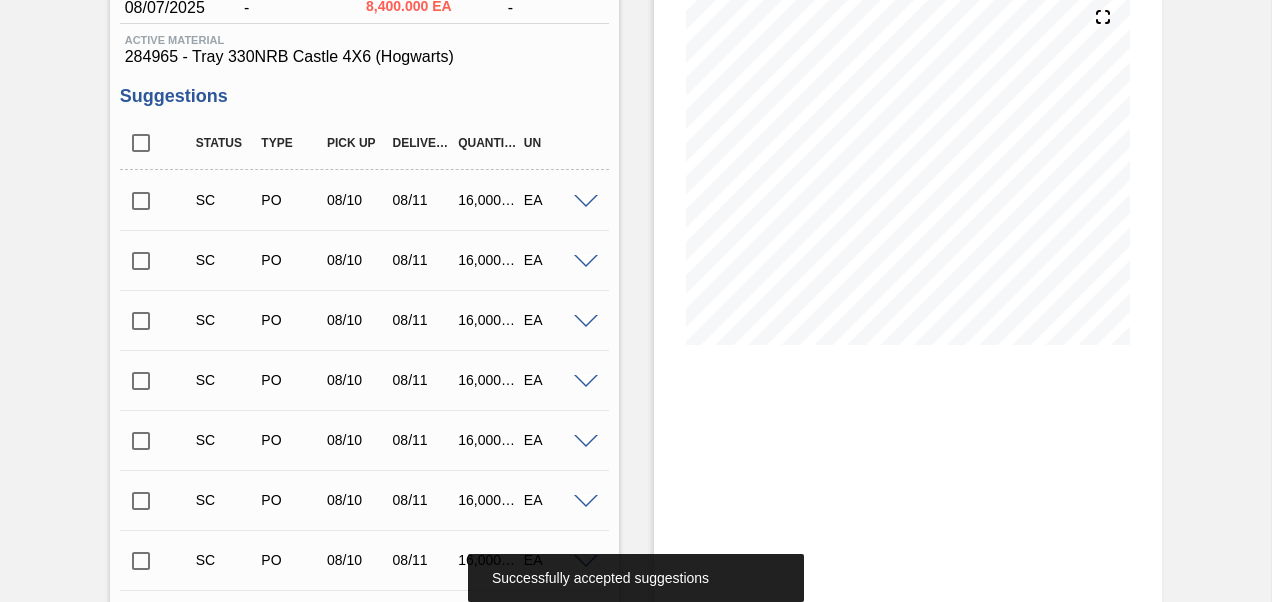scroll, scrollTop: 0, scrollLeft: 0, axis: both 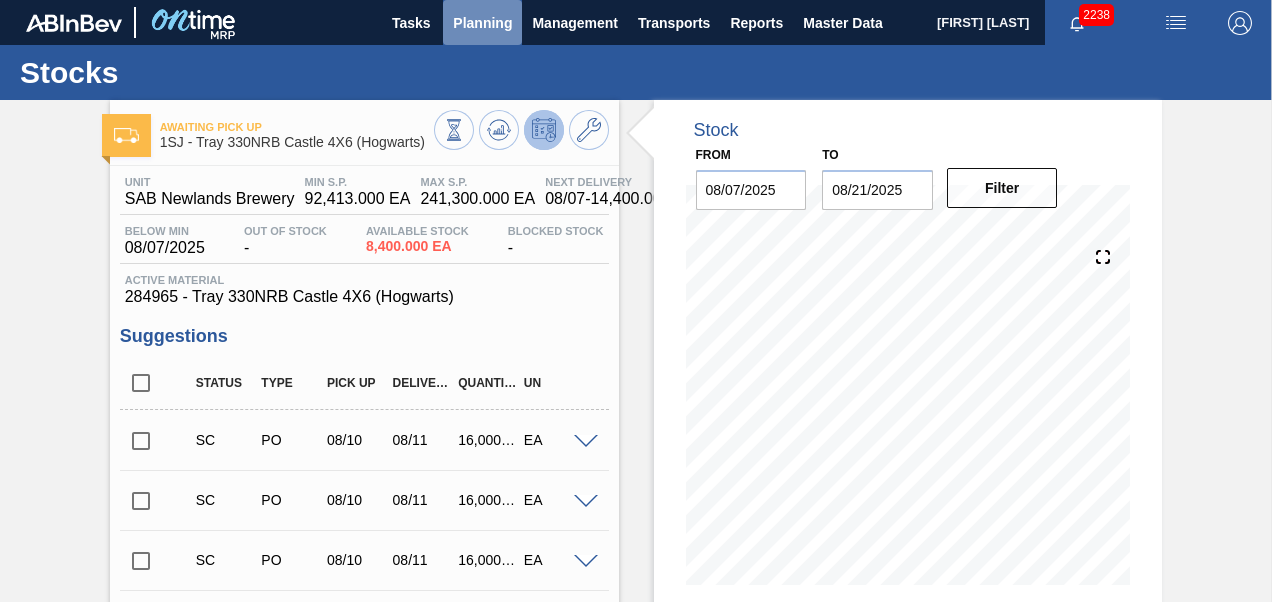 click on "Planning" at bounding box center [482, 23] 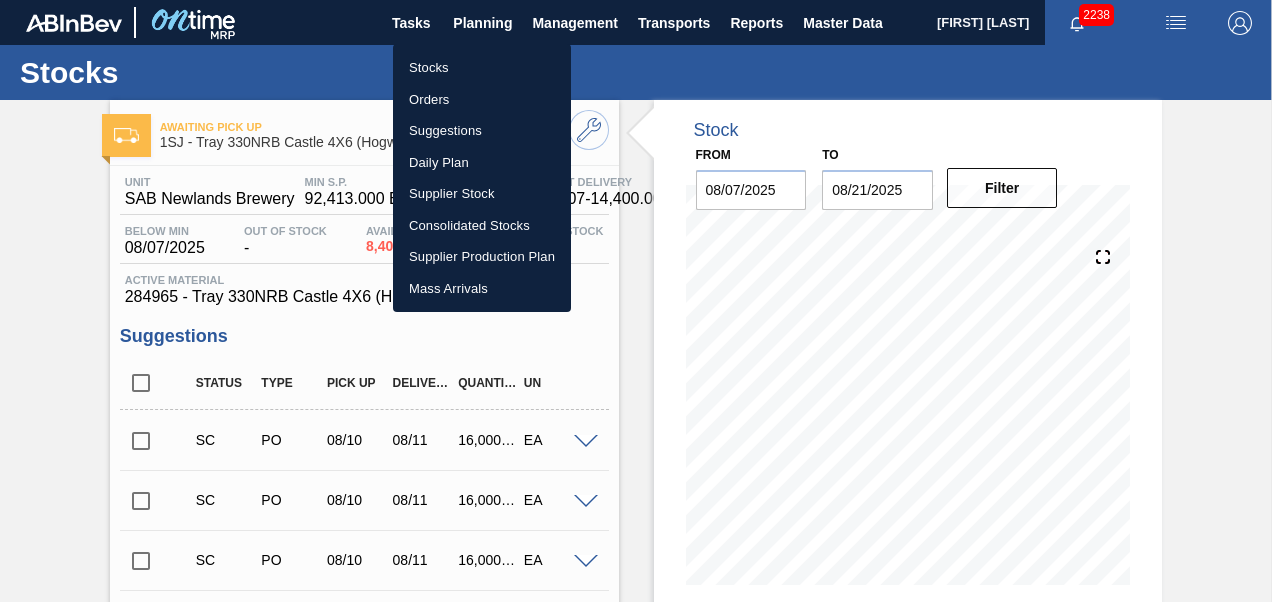 click on "Orders" at bounding box center (482, 100) 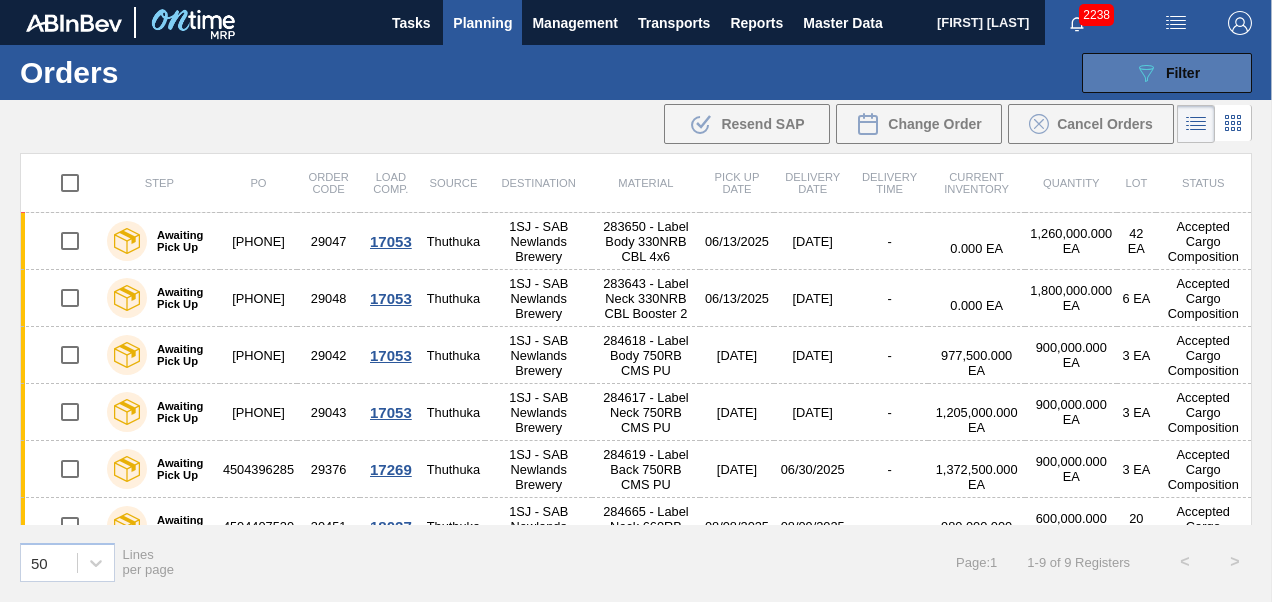 click on "089F7B8B-B2A5-4AFE-B5C0-19BA573D28AC Filter" at bounding box center [1167, 73] 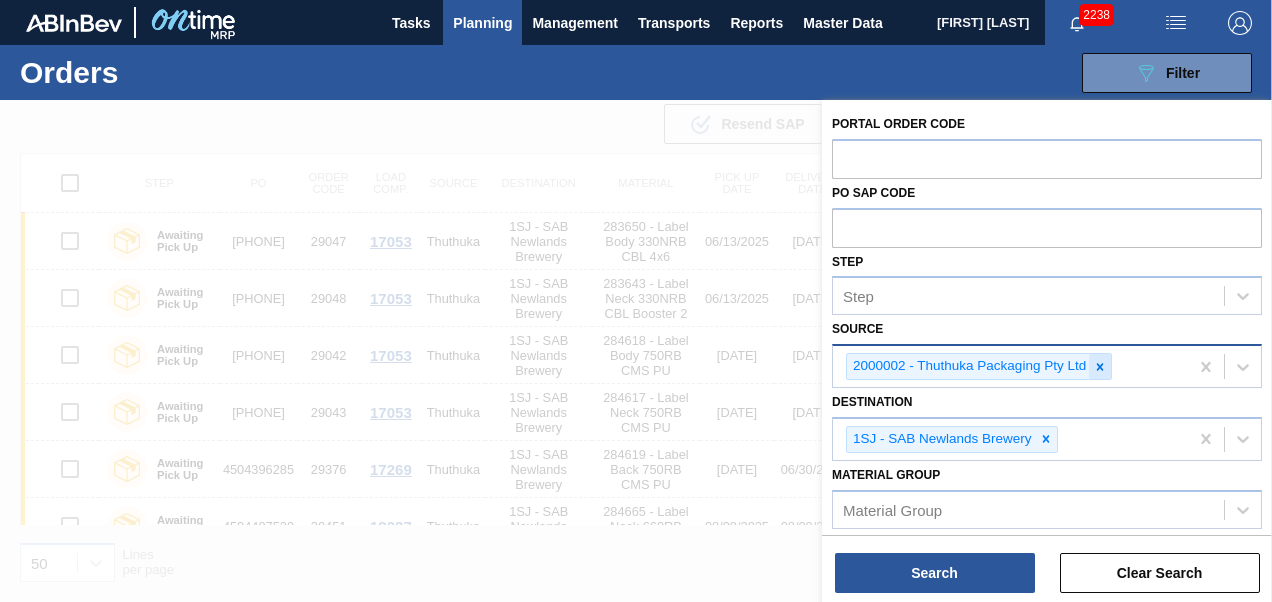 click 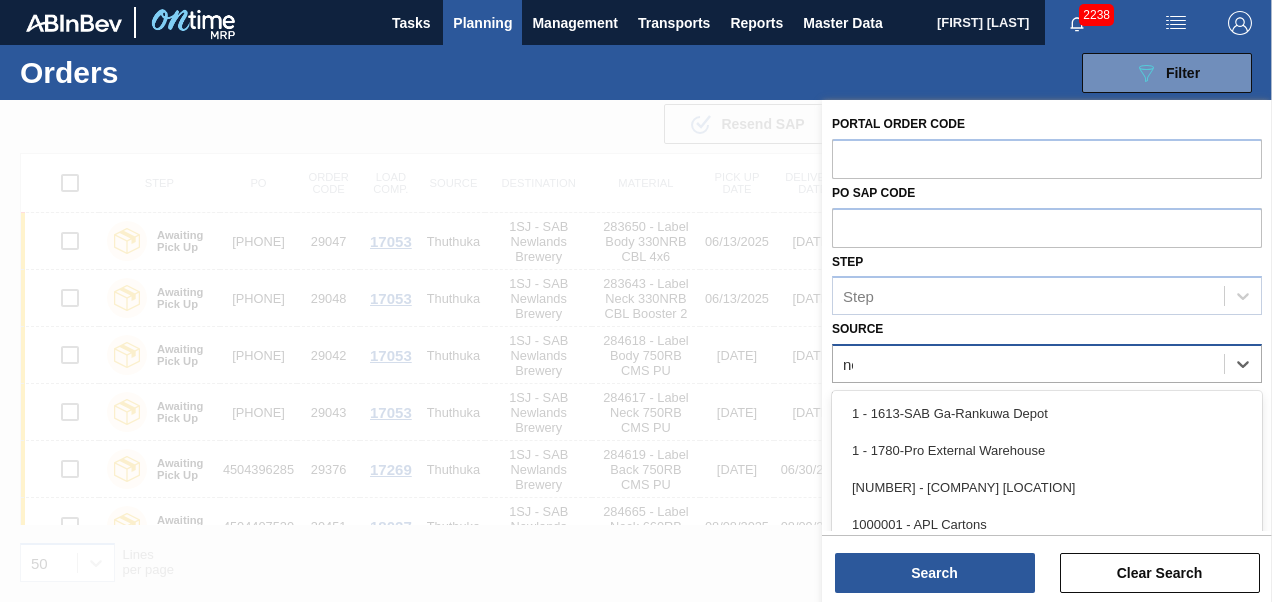 type on "new" 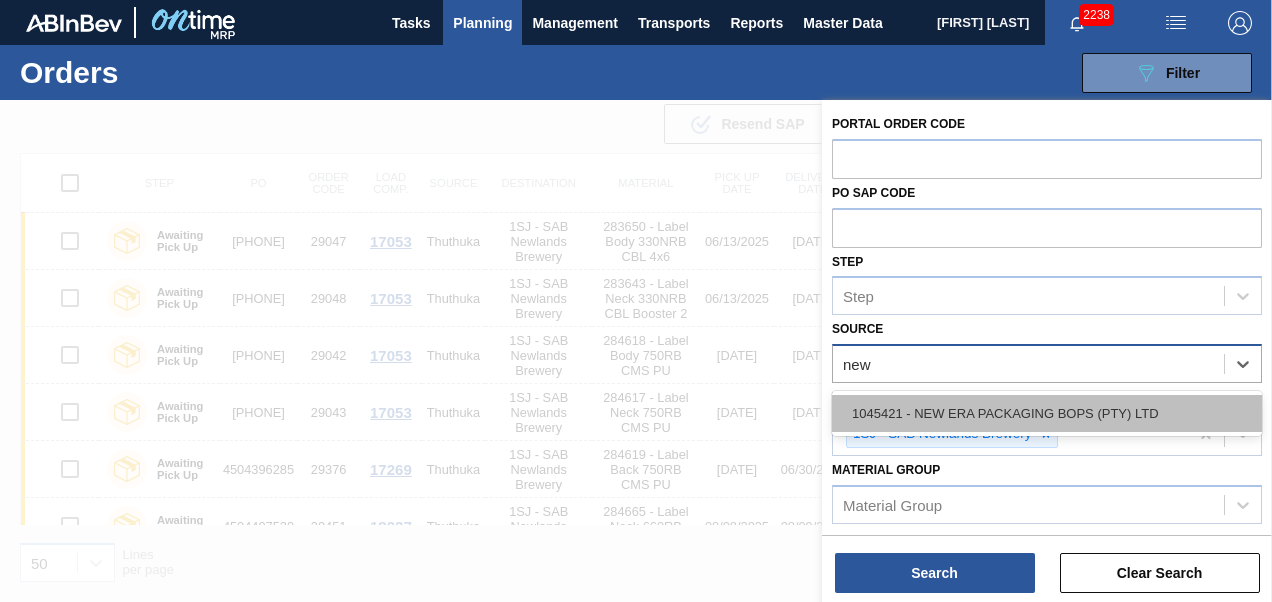 click on "1045421 - NEW ERA PACKAGING BOPS (PTY) LTD" at bounding box center (1047, 413) 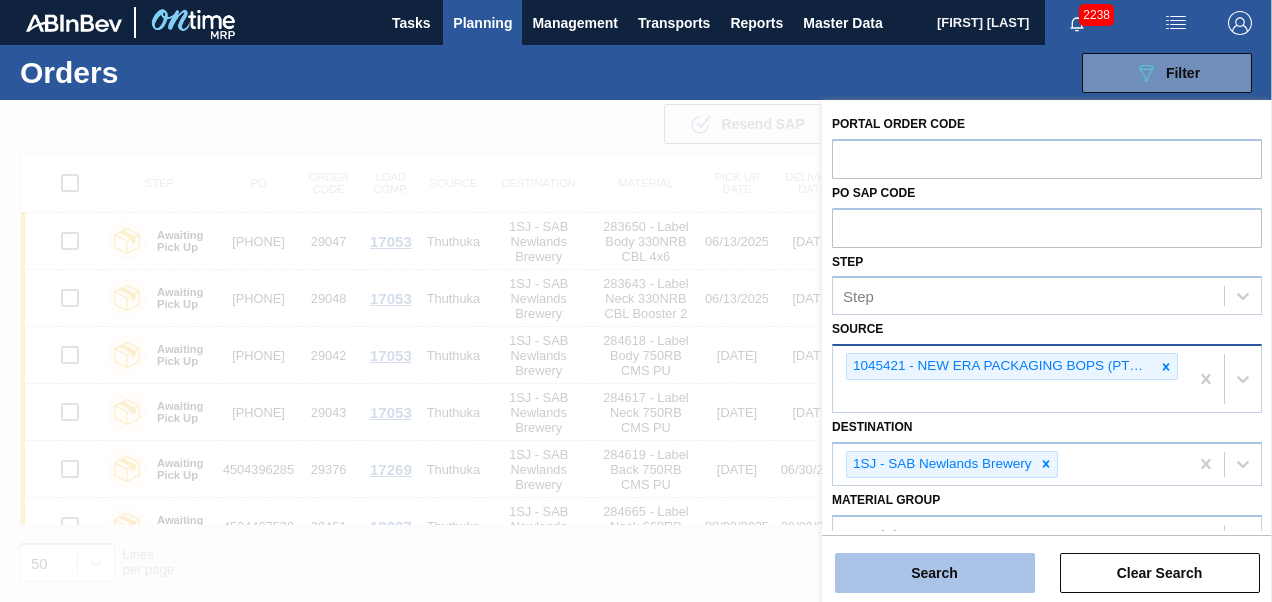 click on "Search" at bounding box center (935, 573) 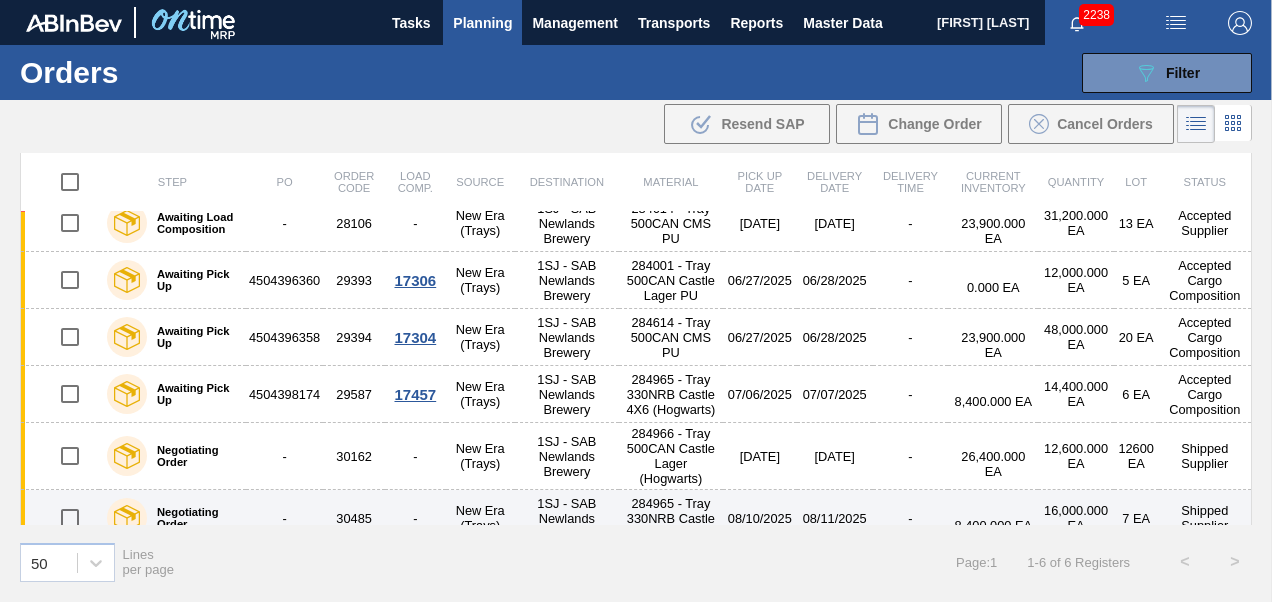 scroll, scrollTop: 36, scrollLeft: 0, axis: vertical 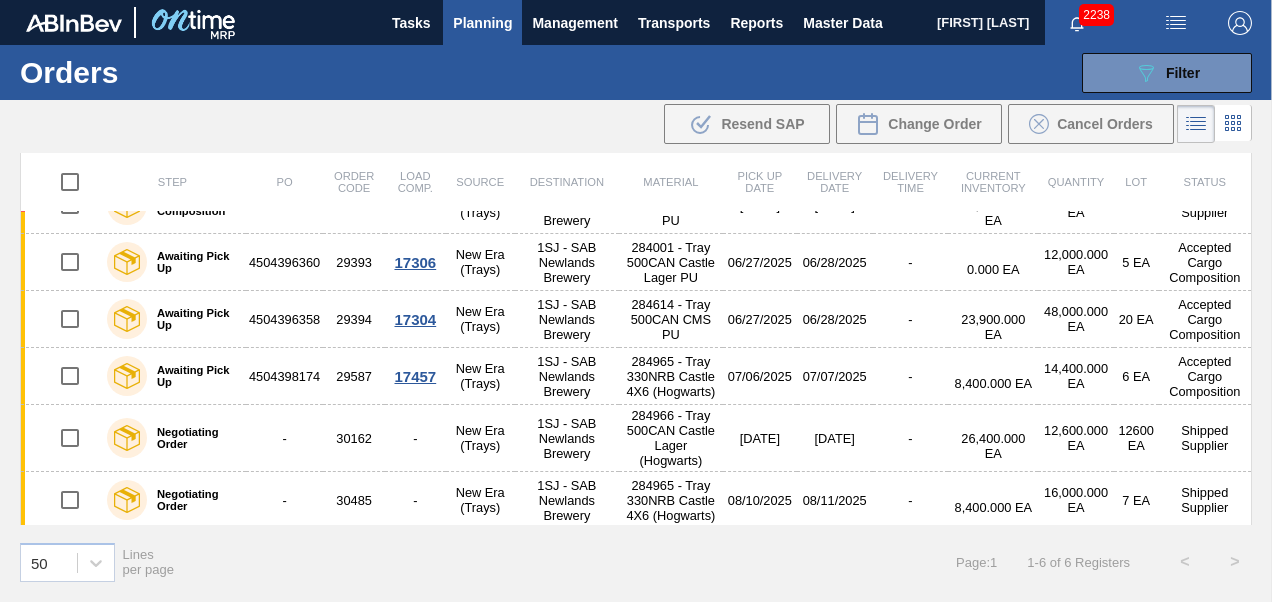 click on "Planning" at bounding box center [482, 22] 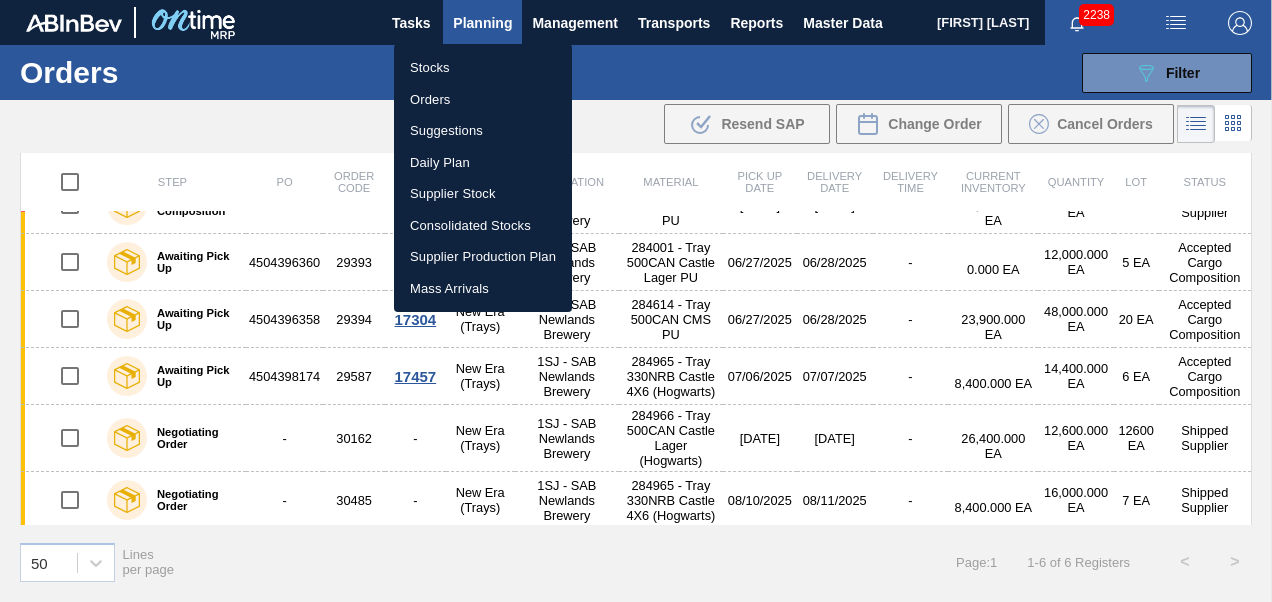 click on "Stocks" at bounding box center (483, 68) 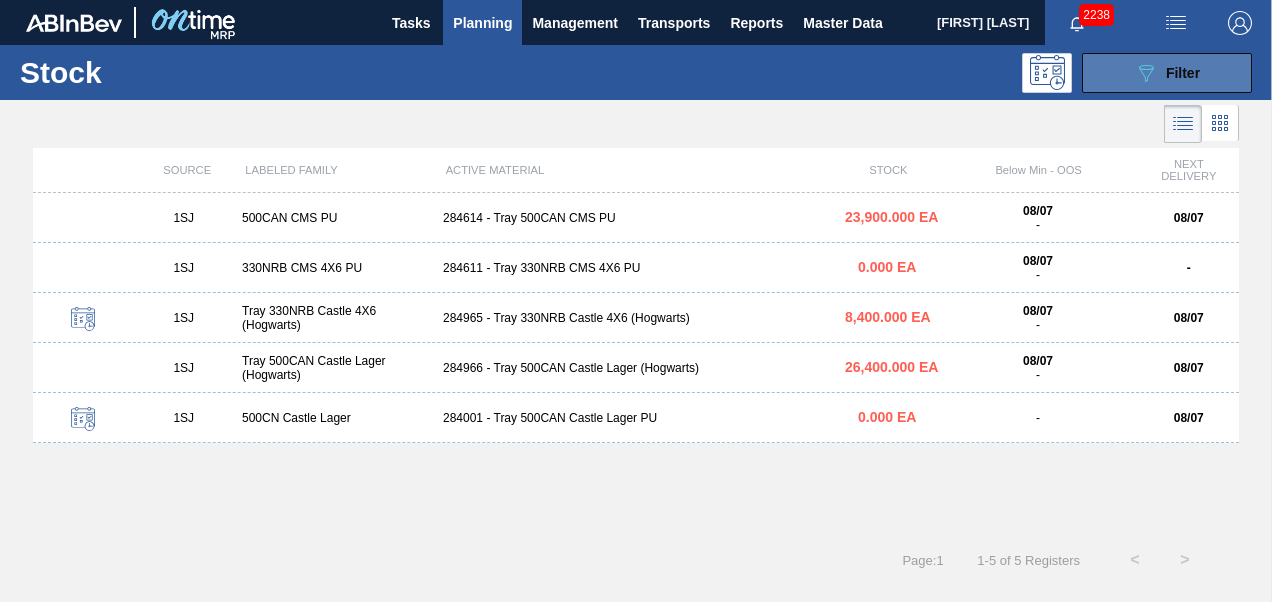 click on "089F7B8B-B2A5-4AFE-B5C0-19BA573D28AC Filter" at bounding box center [1167, 73] 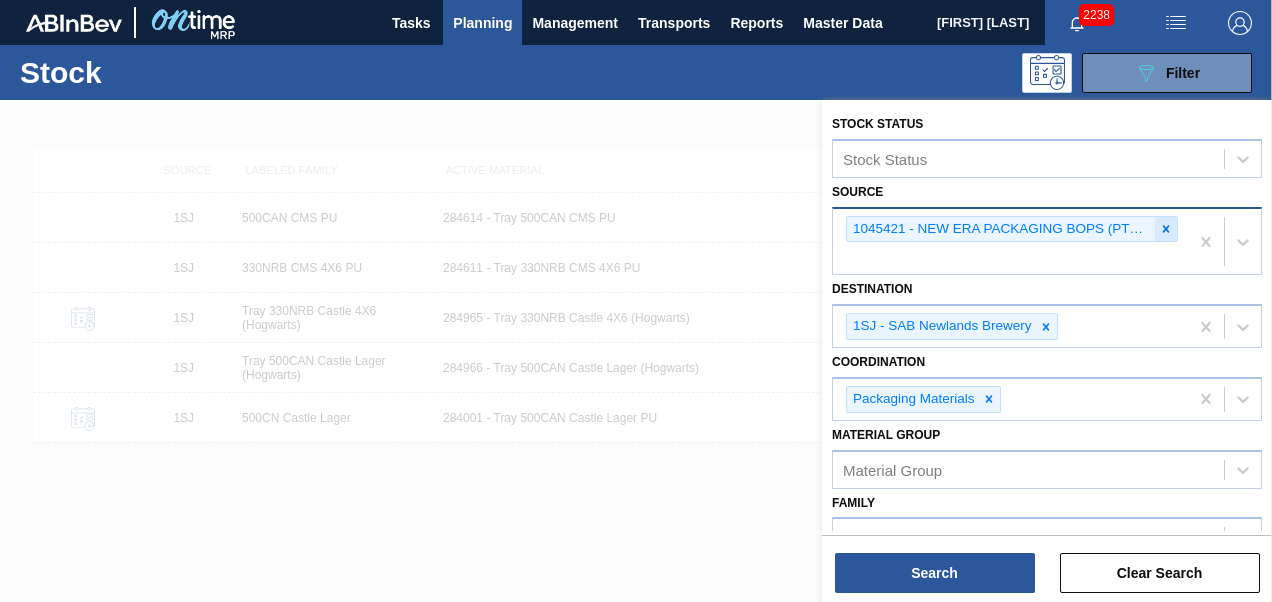 click 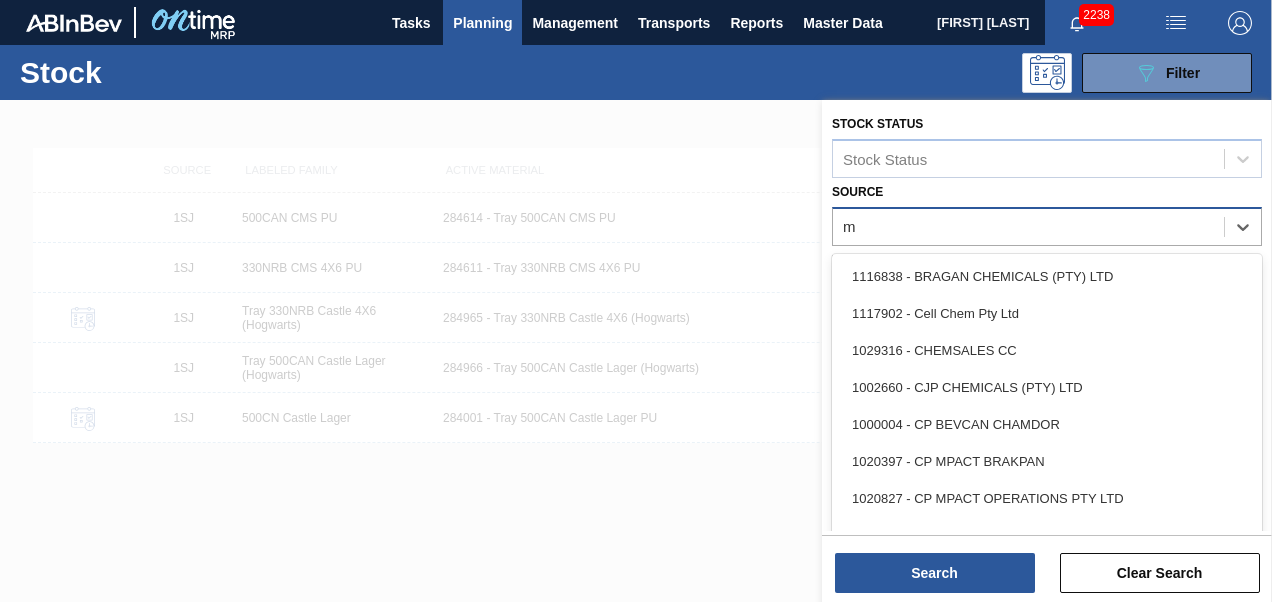 type on "mp" 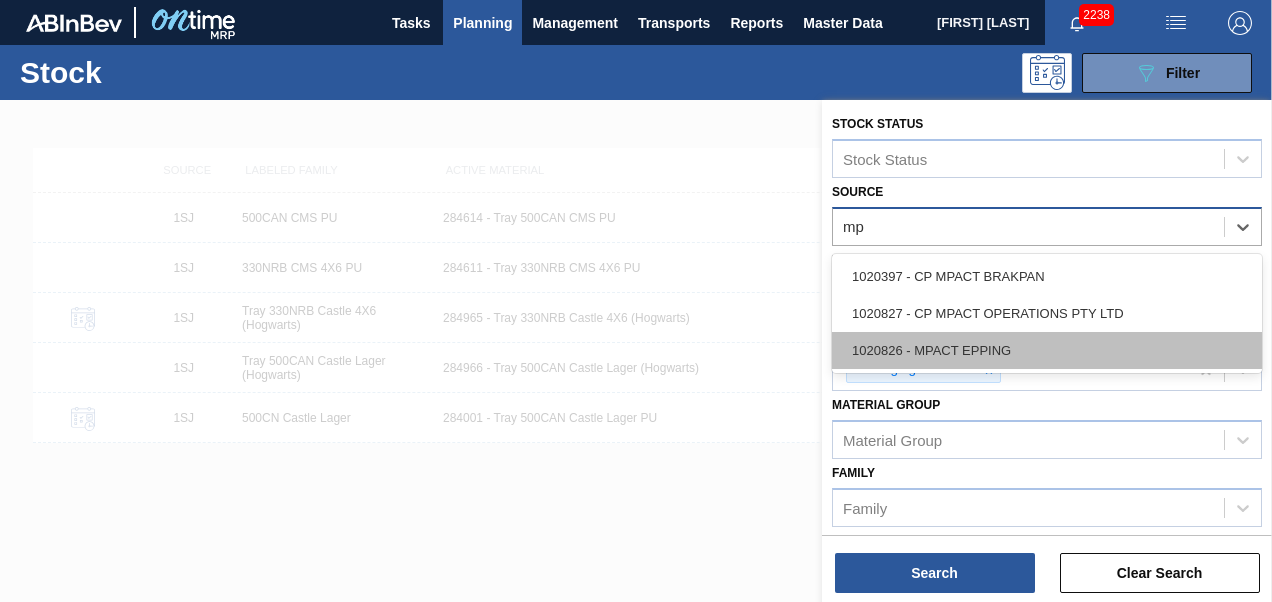 click on "1020826 - MPACT EPPING" at bounding box center [1047, 350] 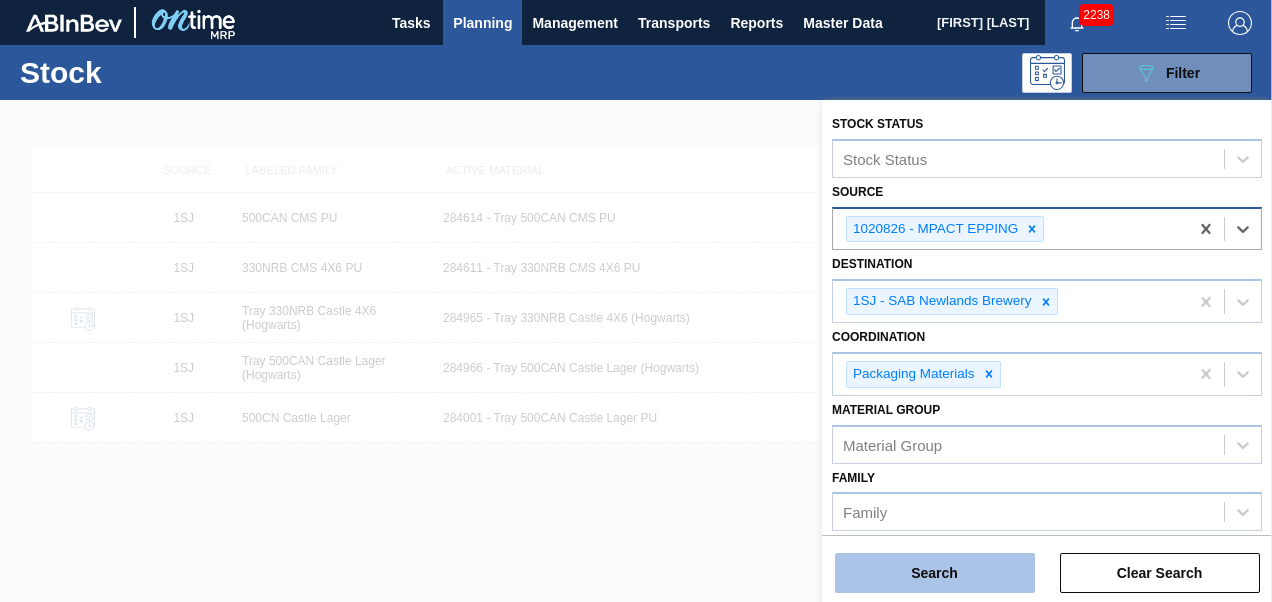 click on "Search" at bounding box center [935, 573] 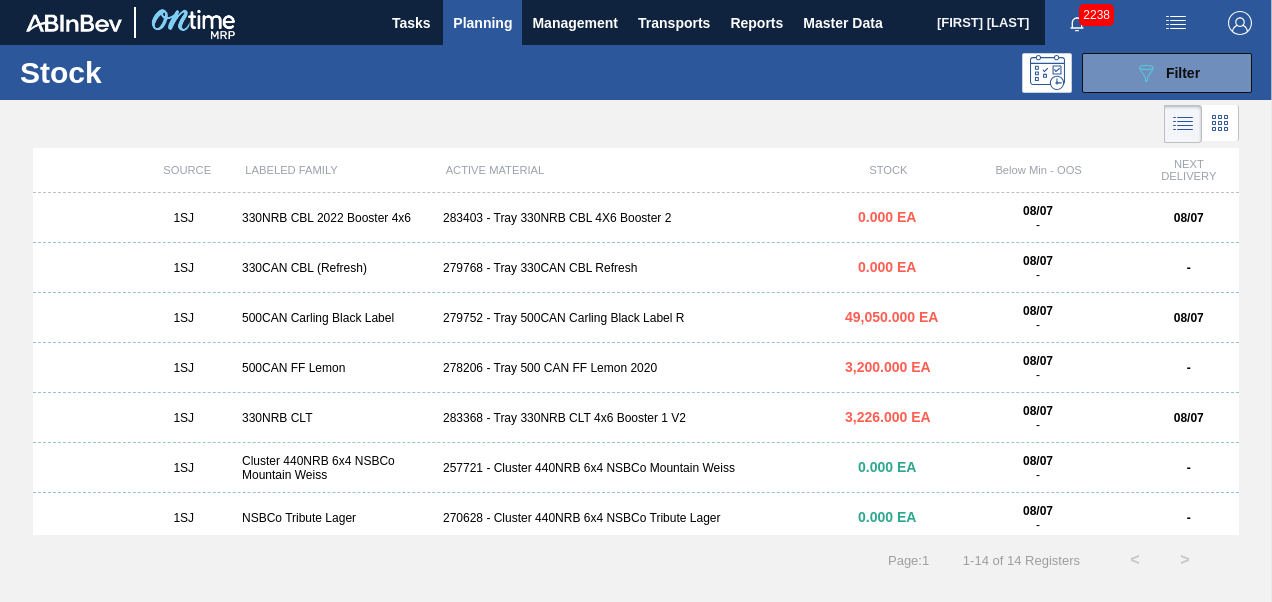 click on "283368 - Tray 330NRB CLT 4x6  Booster 1 V2" at bounding box center [636, 418] 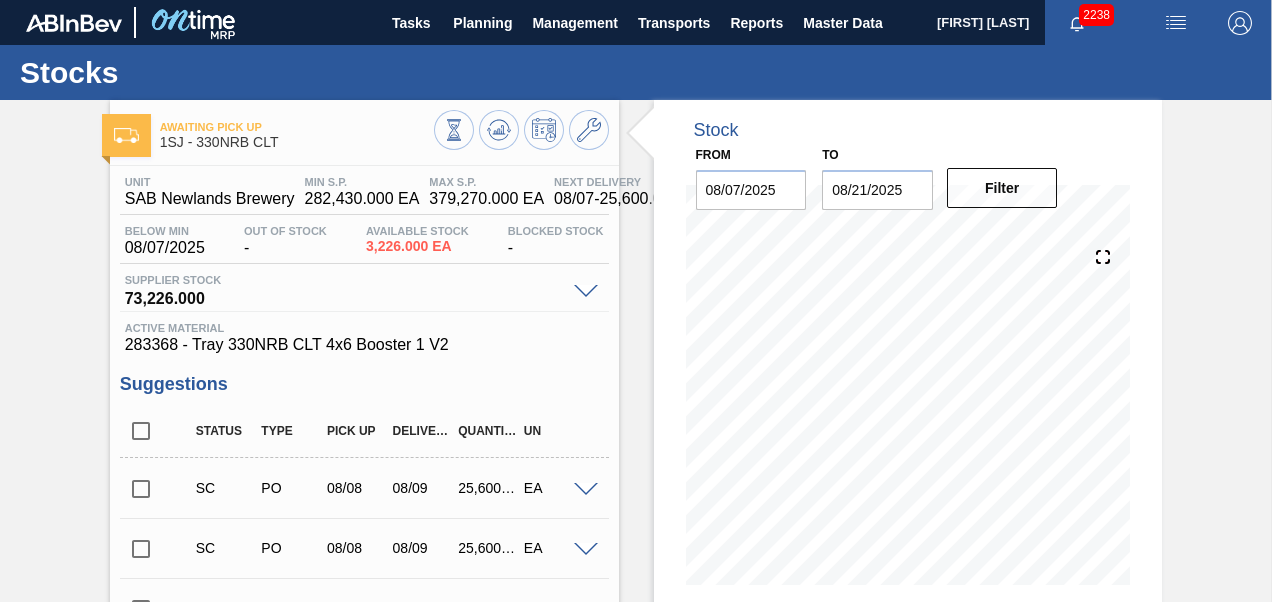 click at bounding box center (141, 489) 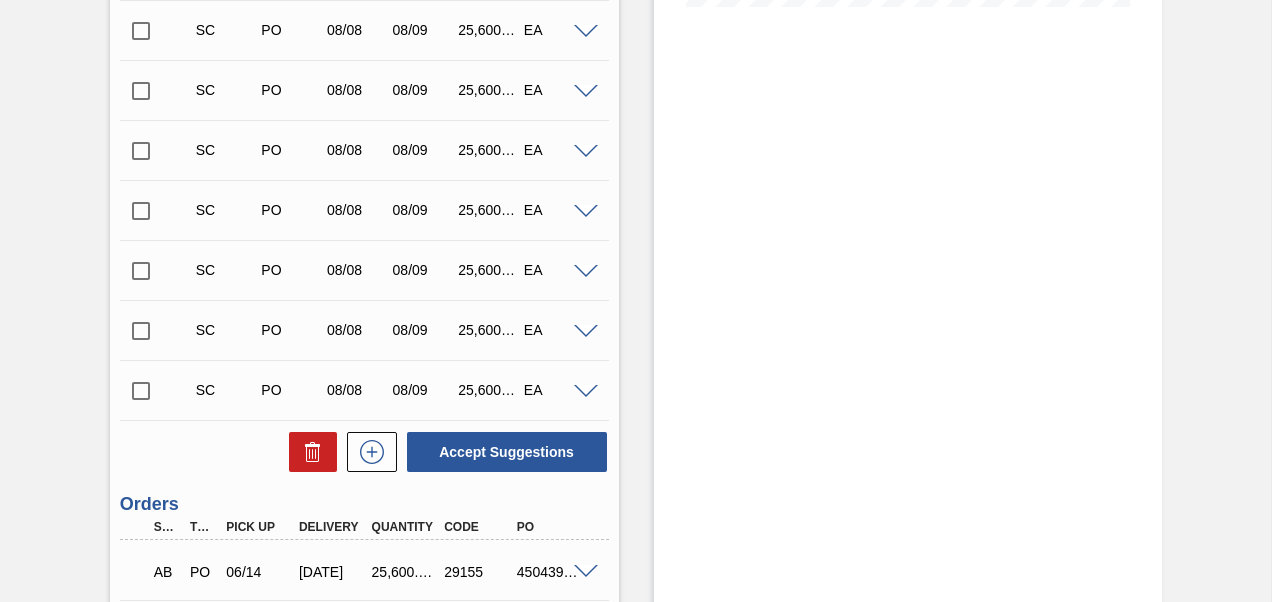 scroll, scrollTop: 600, scrollLeft: 0, axis: vertical 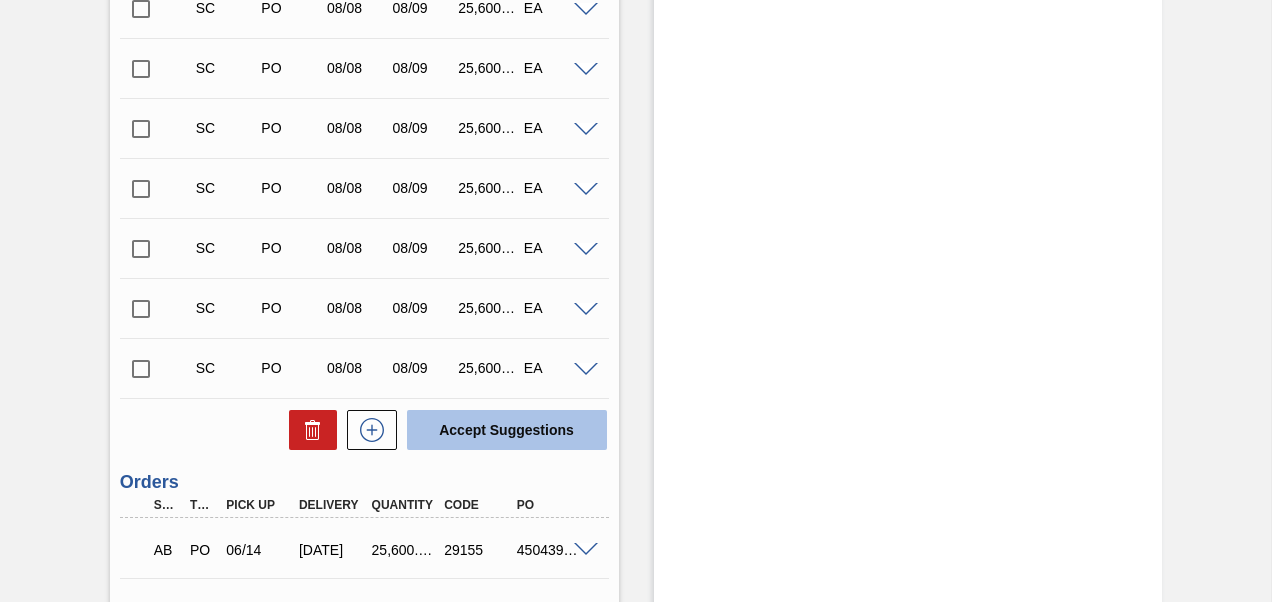 click on "Accept Suggestions" at bounding box center [507, 430] 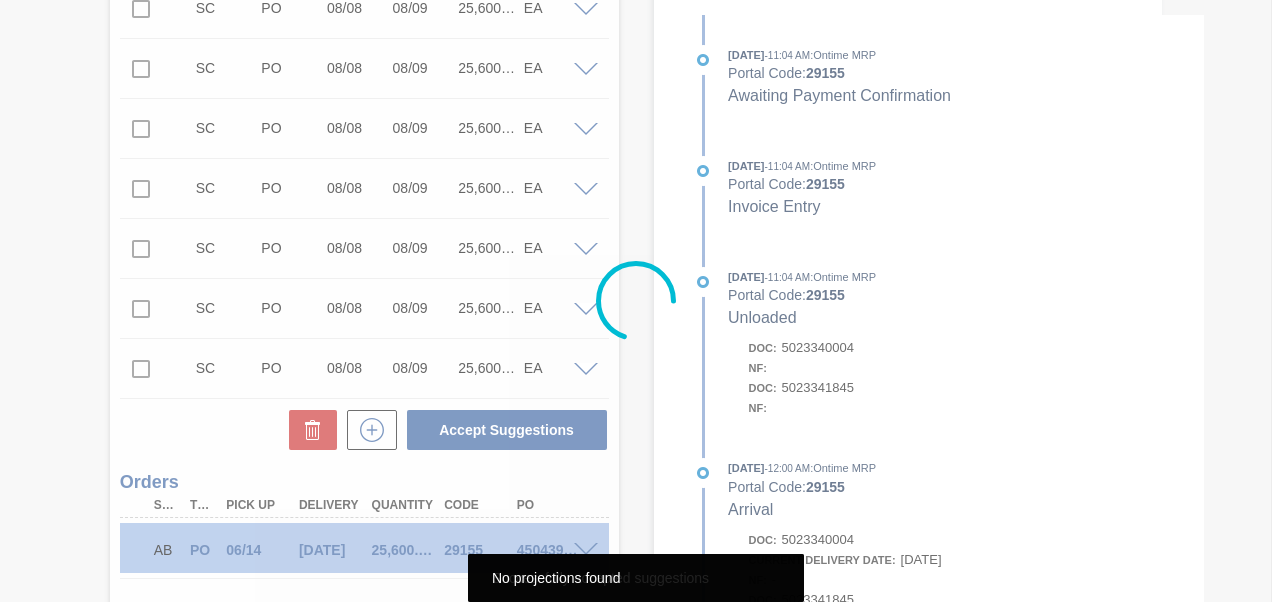 scroll, scrollTop: 540, scrollLeft: 0, axis: vertical 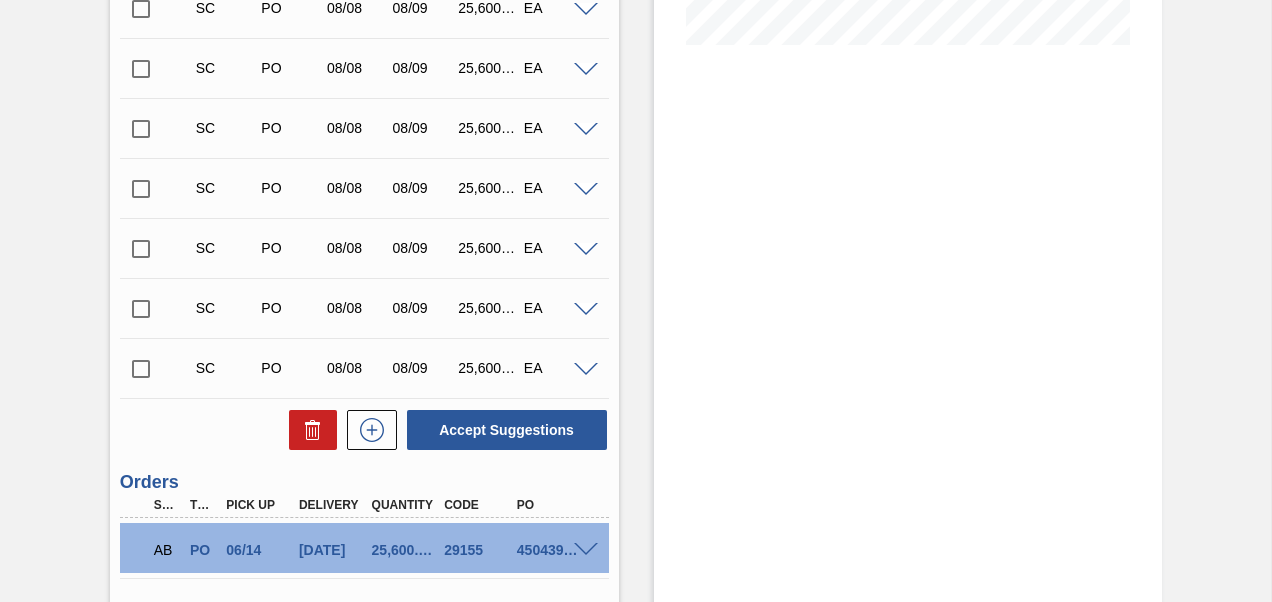 type 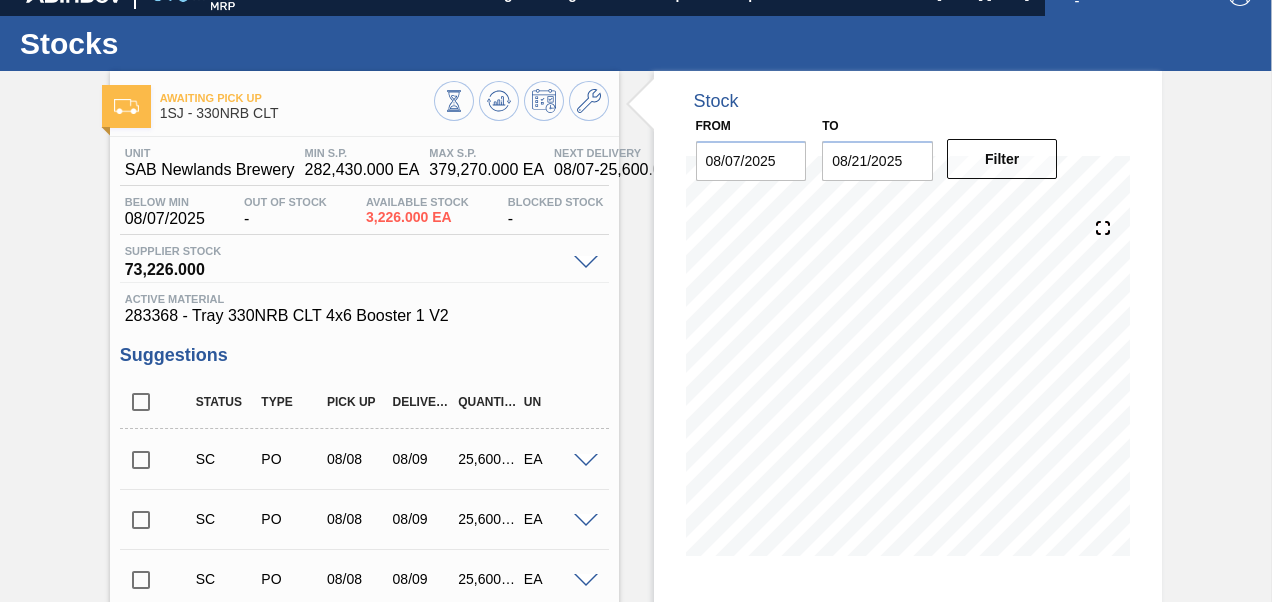 scroll, scrollTop: 0, scrollLeft: 0, axis: both 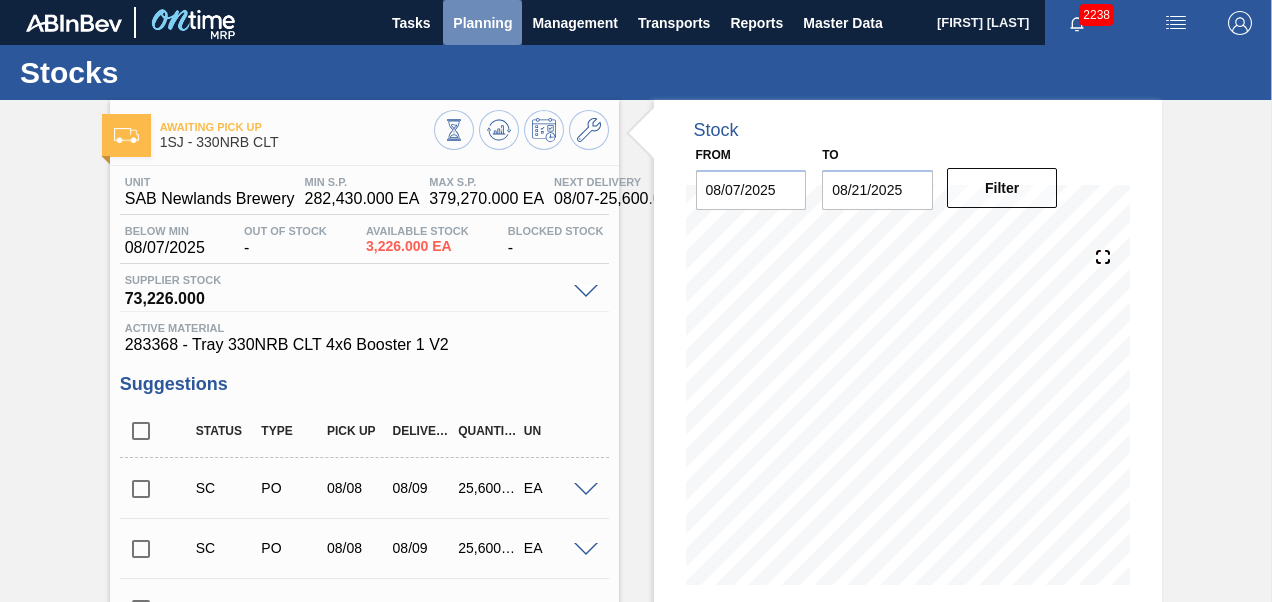 click on "Planning" at bounding box center (482, 23) 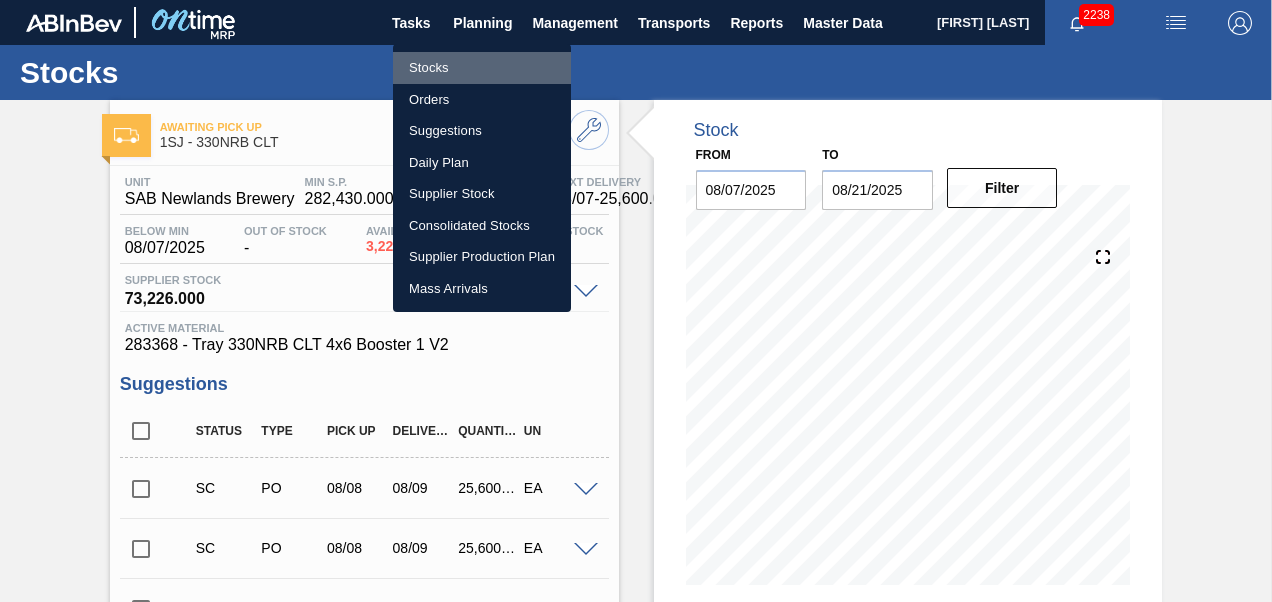 click on "Stocks" at bounding box center (482, 68) 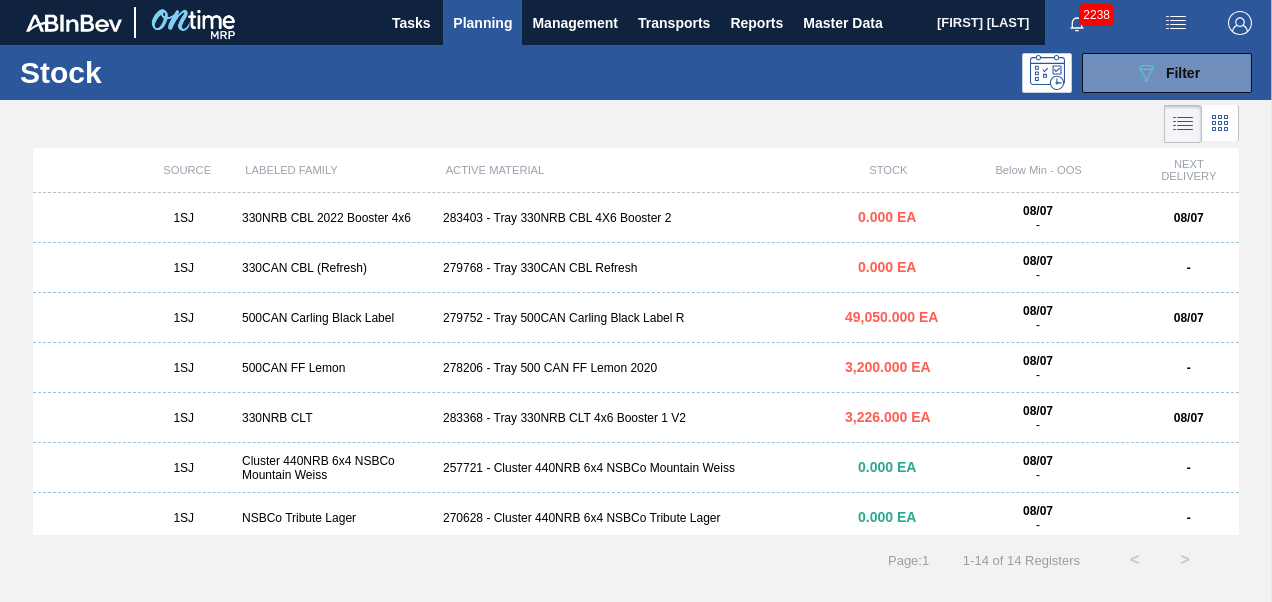 click on "279752 - Tray 500CAN Carling Black Label R" at bounding box center (636, 318) 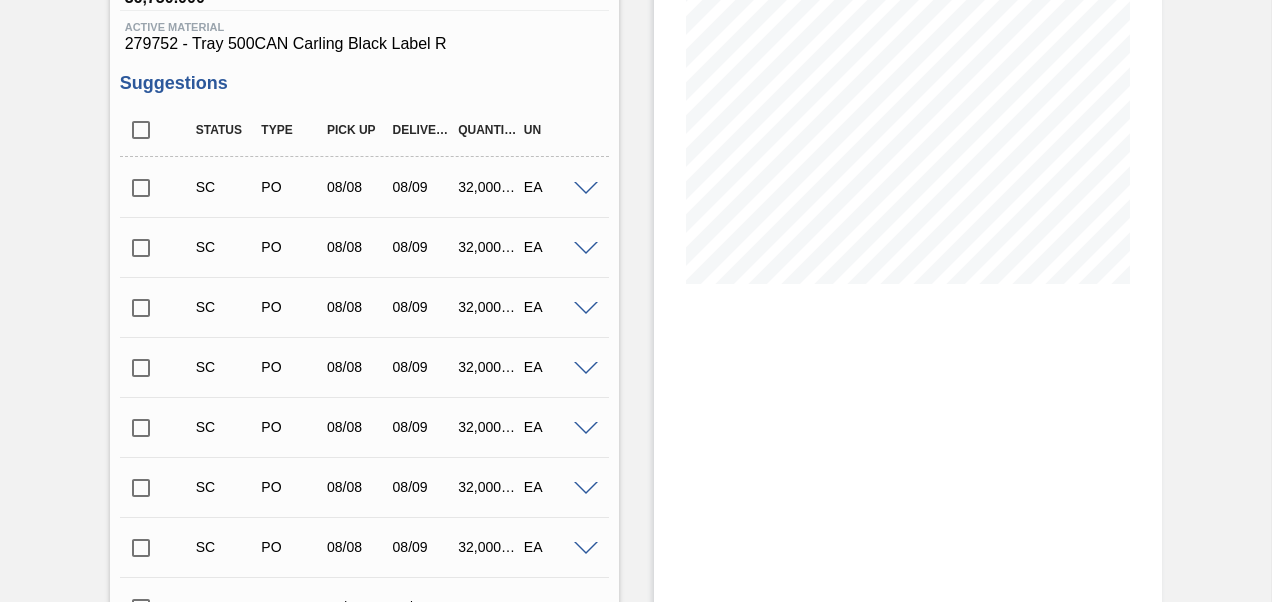 scroll, scrollTop: 300, scrollLeft: 0, axis: vertical 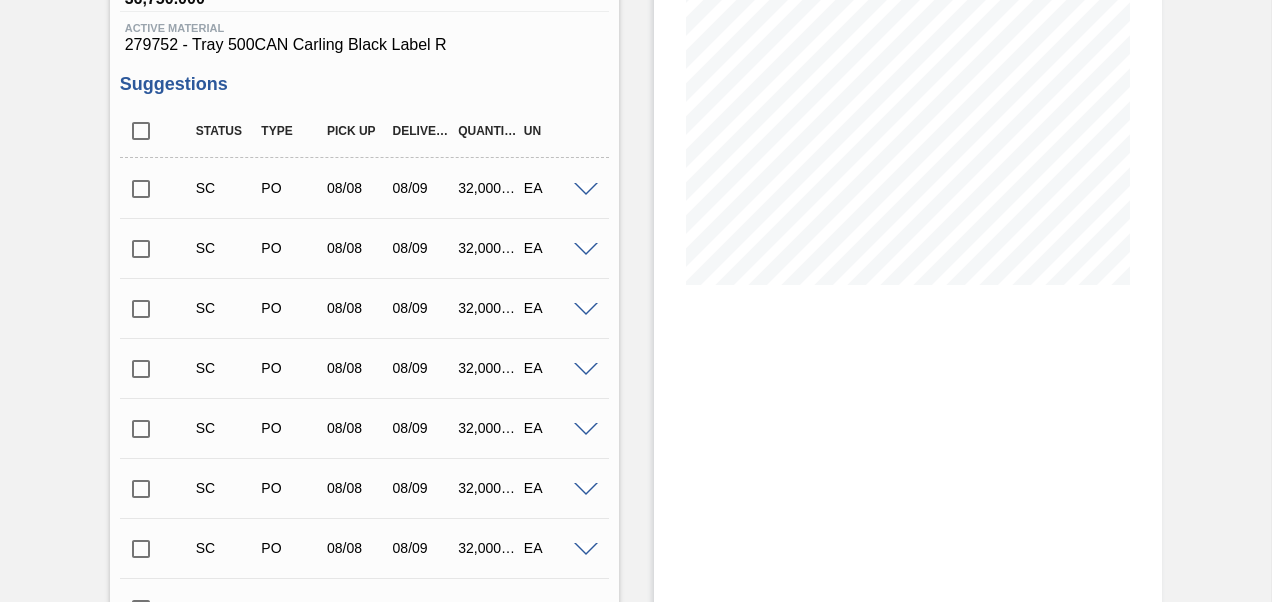 click at bounding box center (141, 189) 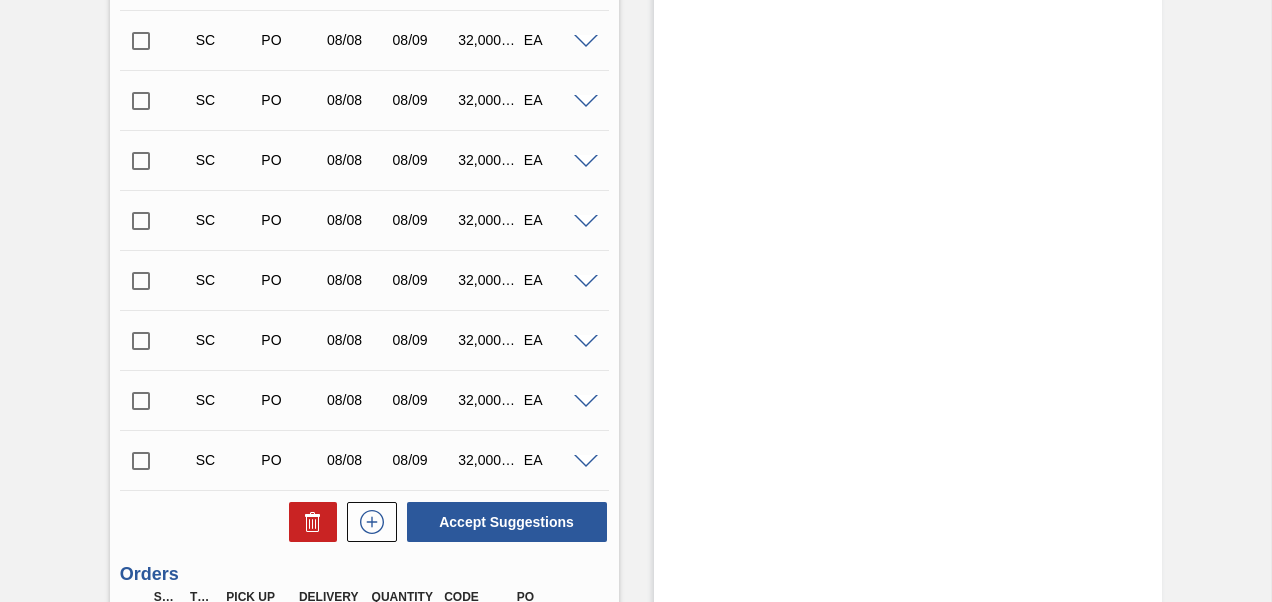 scroll, scrollTop: 1000, scrollLeft: 0, axis: vertical 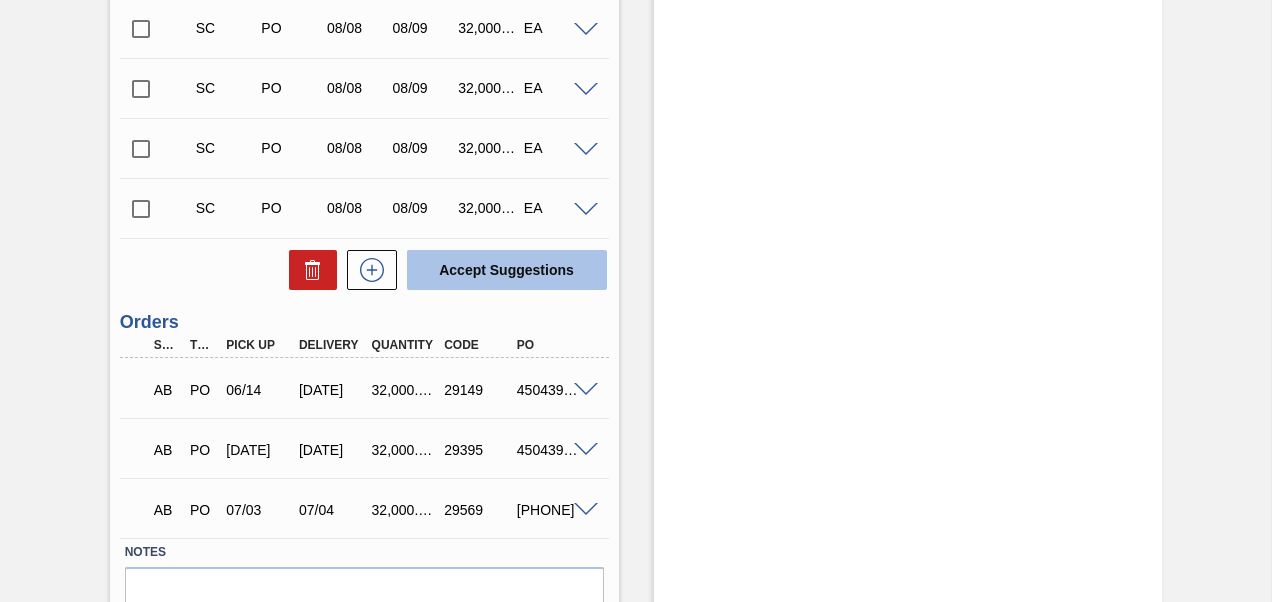 click on "Accept Suggestions" at bounding box center (507, 270) 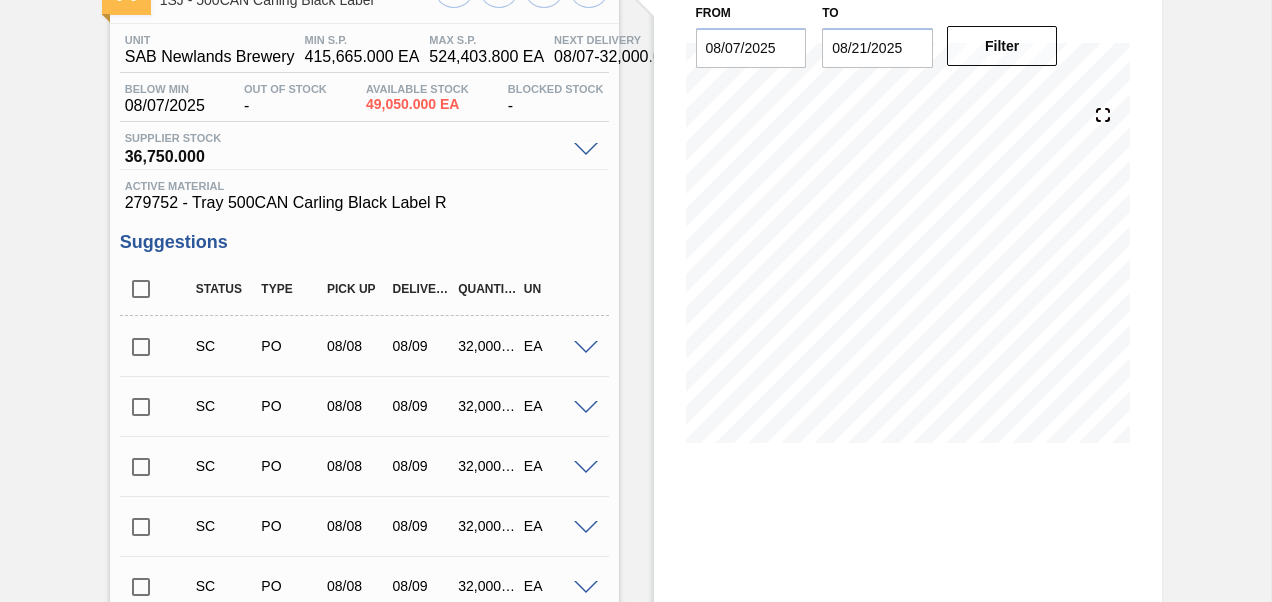 scroll, scrollTop: 0, scrollLeft: 0, axis: both 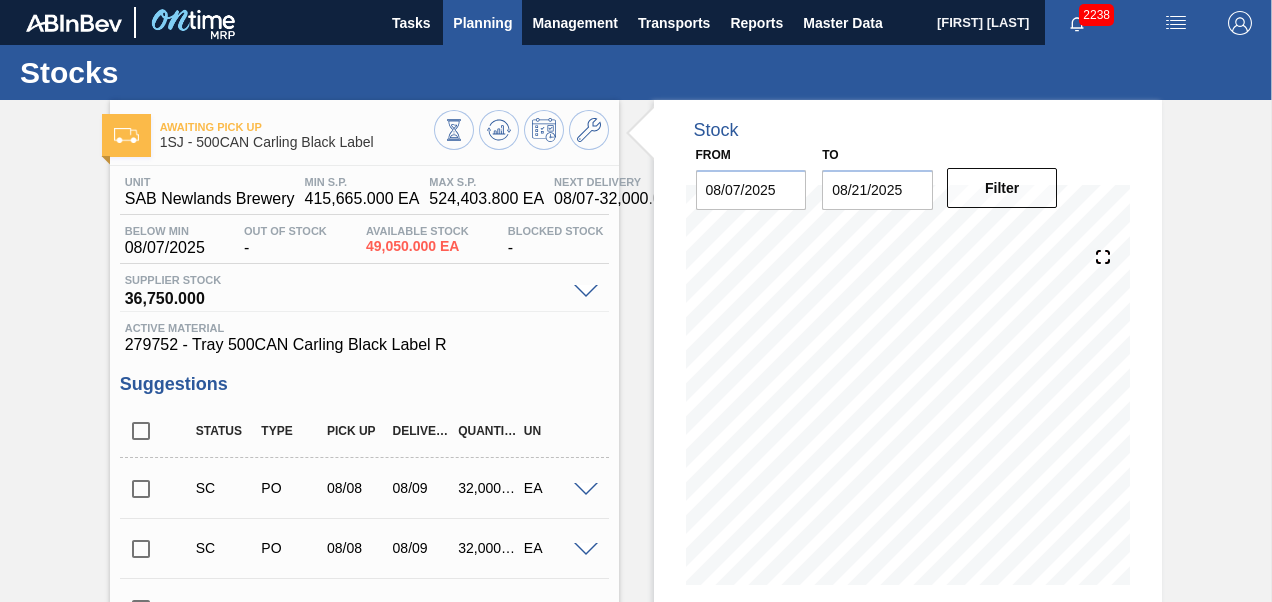 click on "Planning" at bounding box center (482, 23) 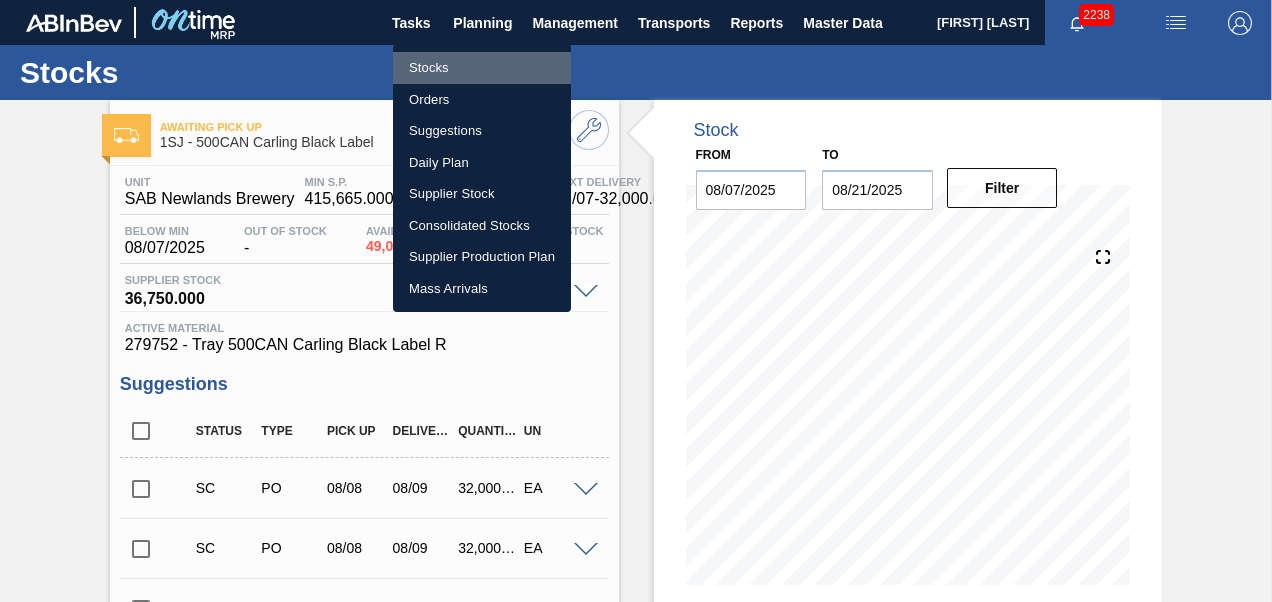 click on "Stocks" at bounding box center [482, 68] 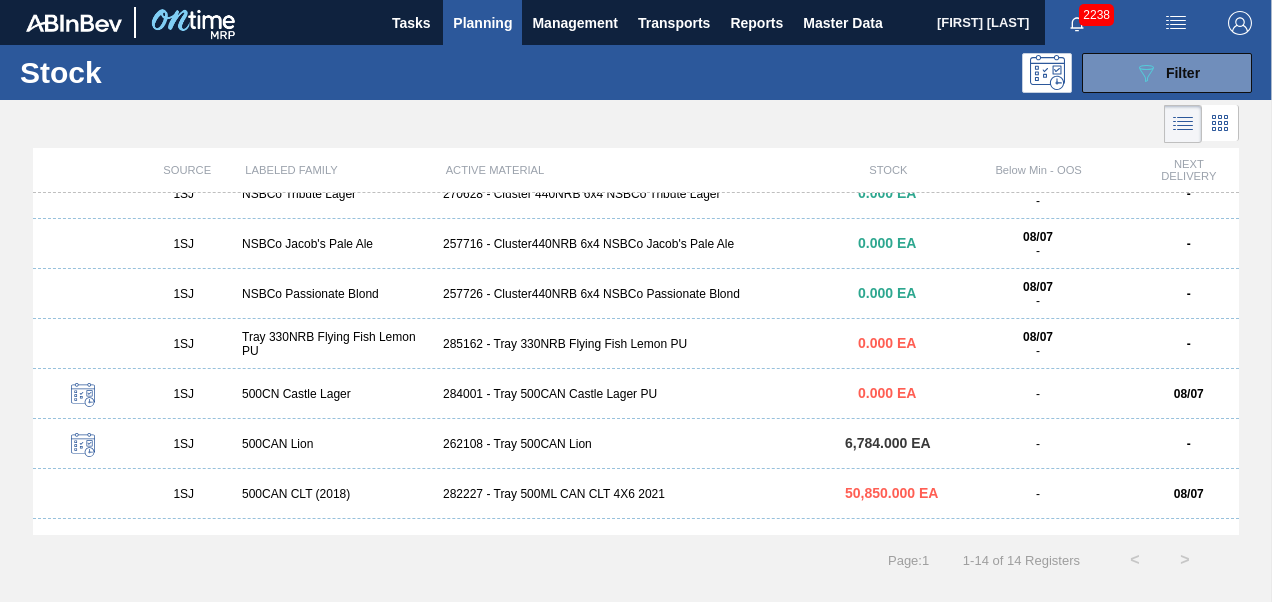 scroll, scrollTop: 358, scrollLeft: 0, axis: vertical 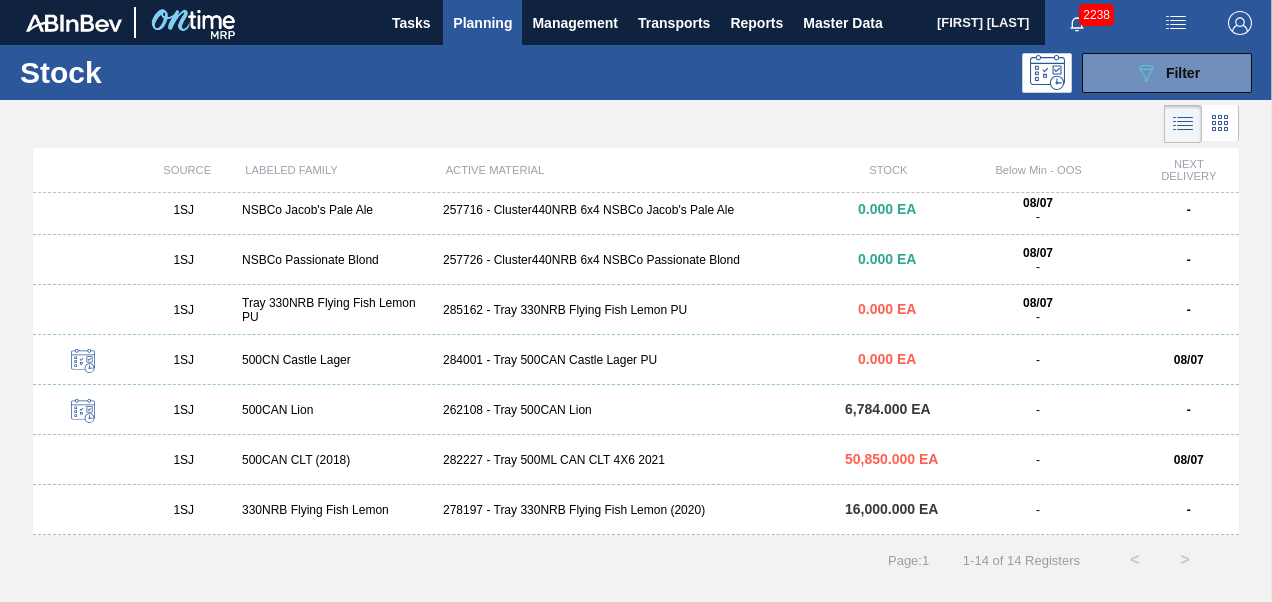 click on "282227 - Tray 500ML CAN CLT 4X6 2021" at bounding box center (636, 460) 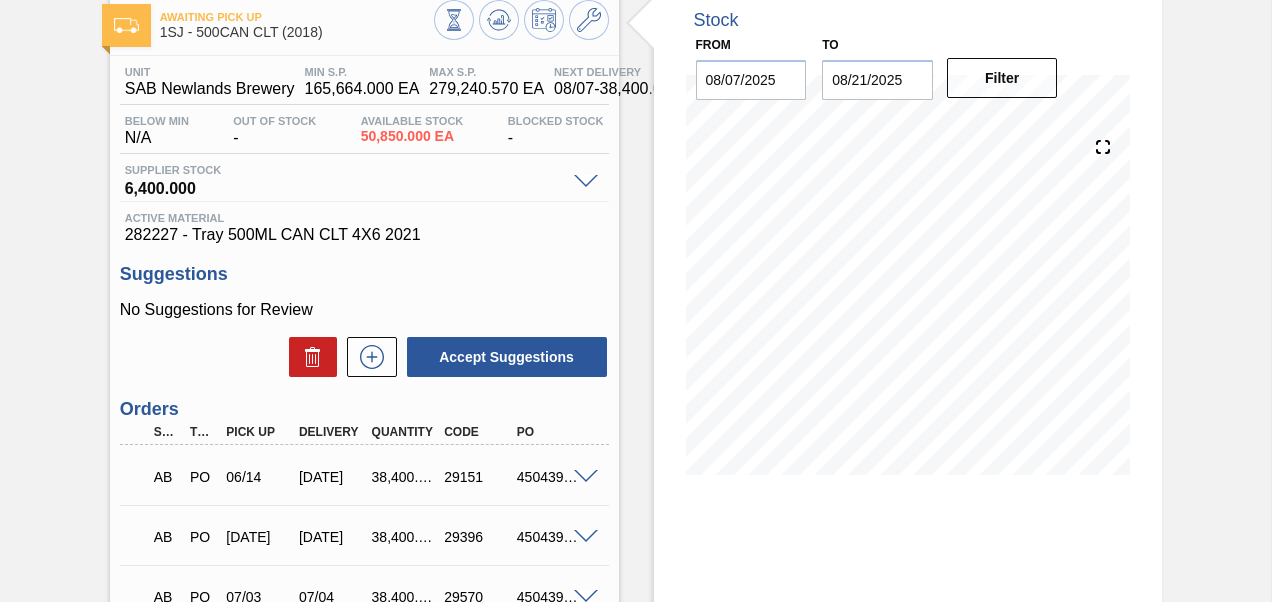 scroll, scrollTop: 0, scrollLeft: 0, axis: both 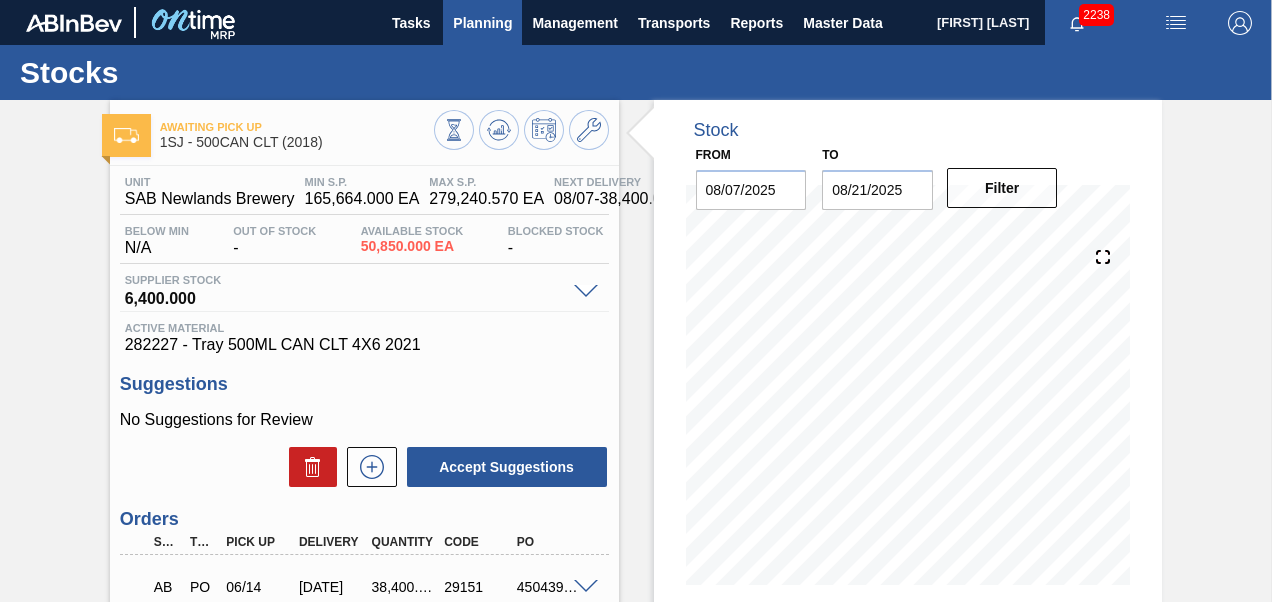 click on "Planning" at bounding box center [482, 22] 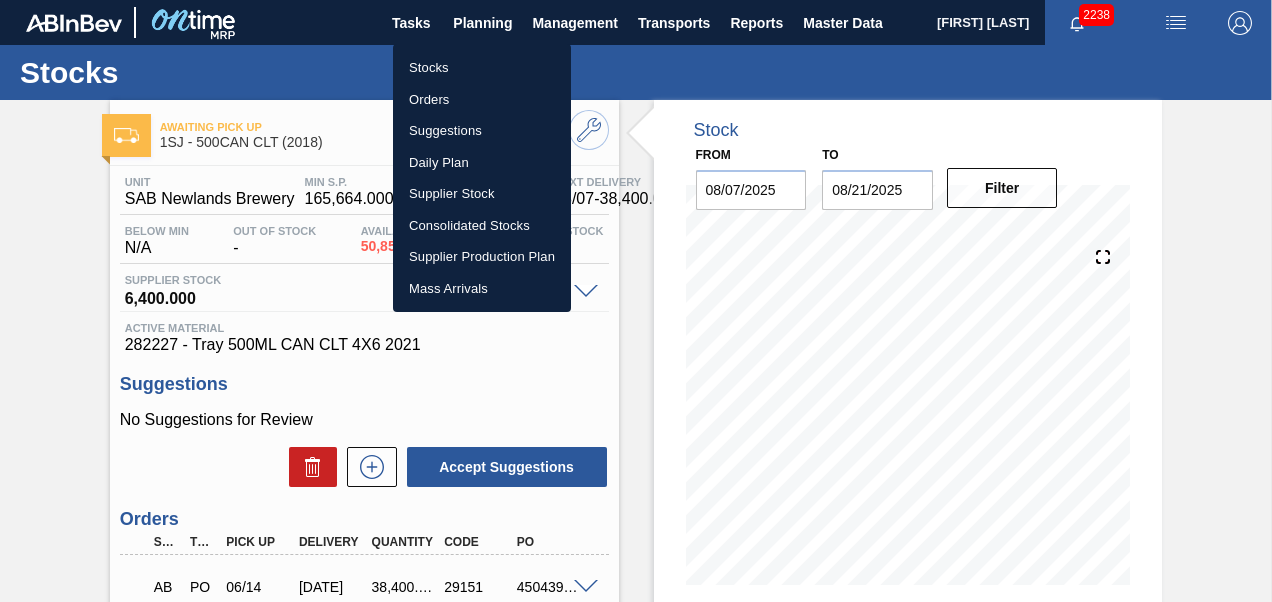 click on "Stocks" at bounding box center [482, 68] 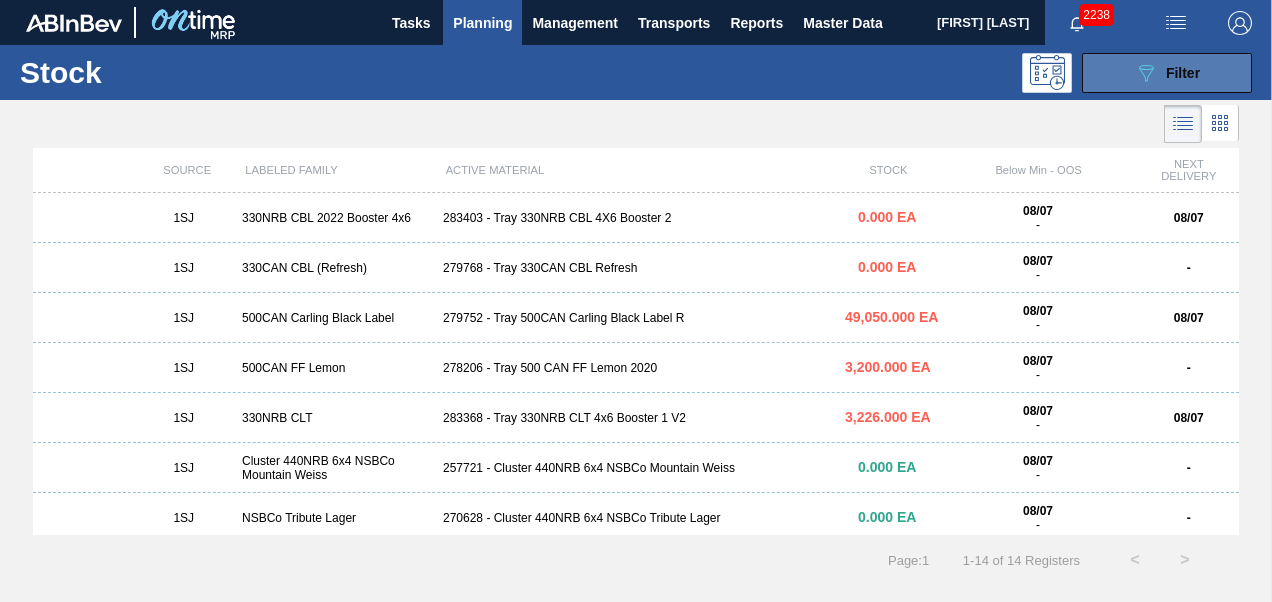 click on "089F7B8B-B2A5-4AFE-B5C0-19BA573D28AC" 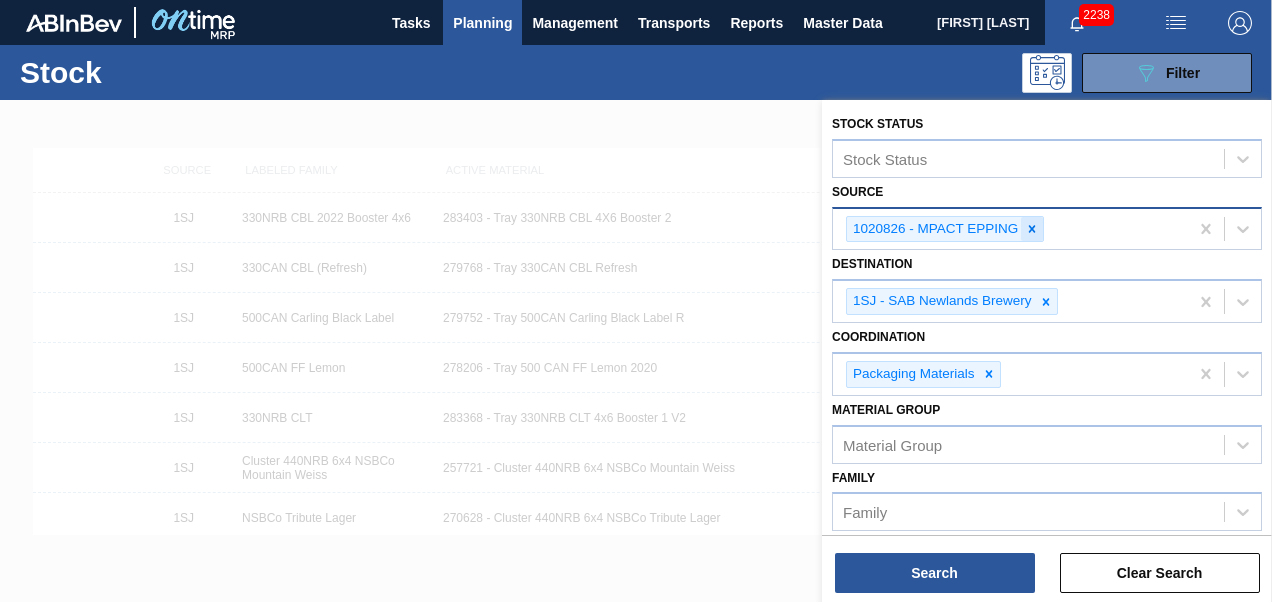 click 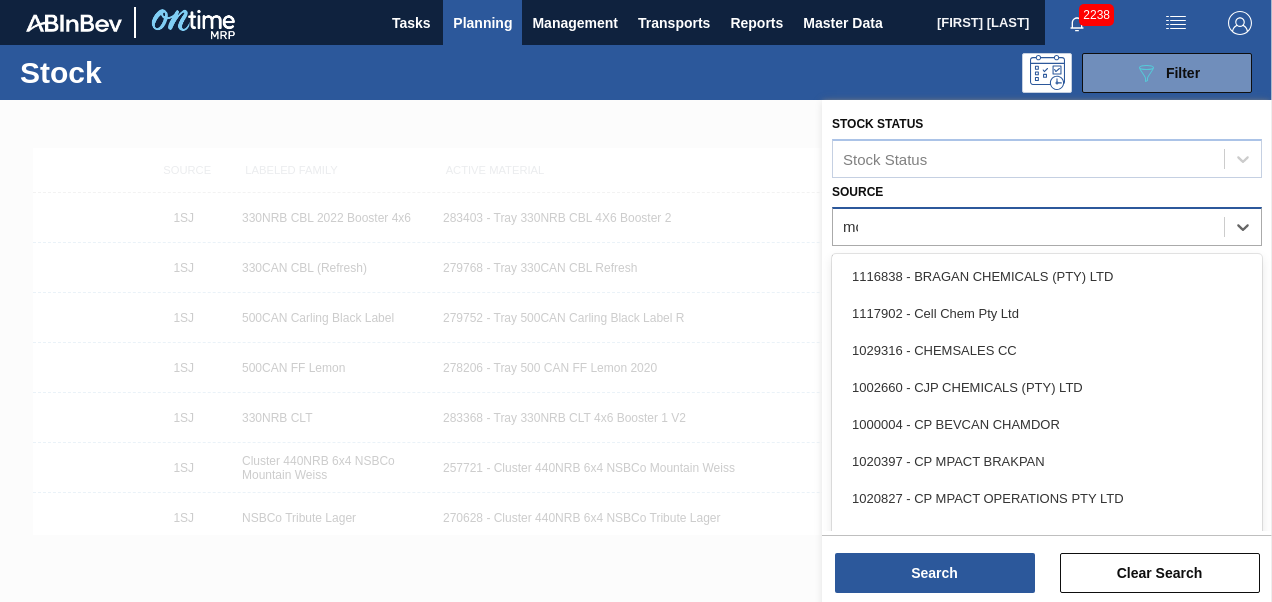 type on "mcc" 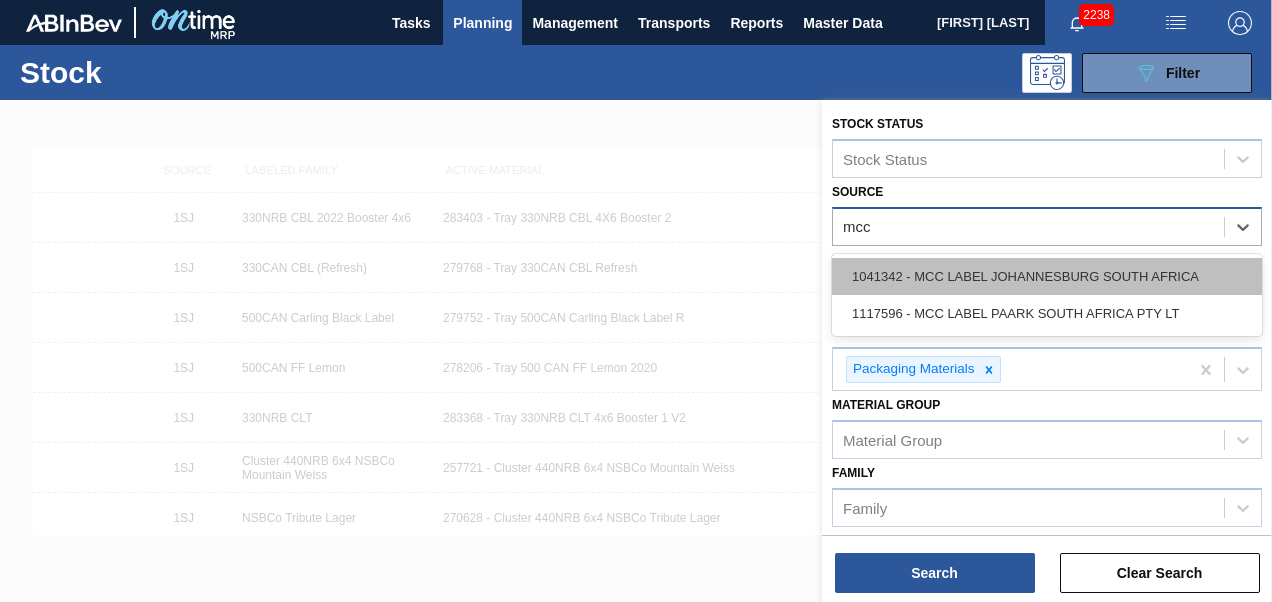 click on "1041342 - MCC LABEL JOHANNESBURG SOUTH AFRICA" at bounding box center [1047, 276] 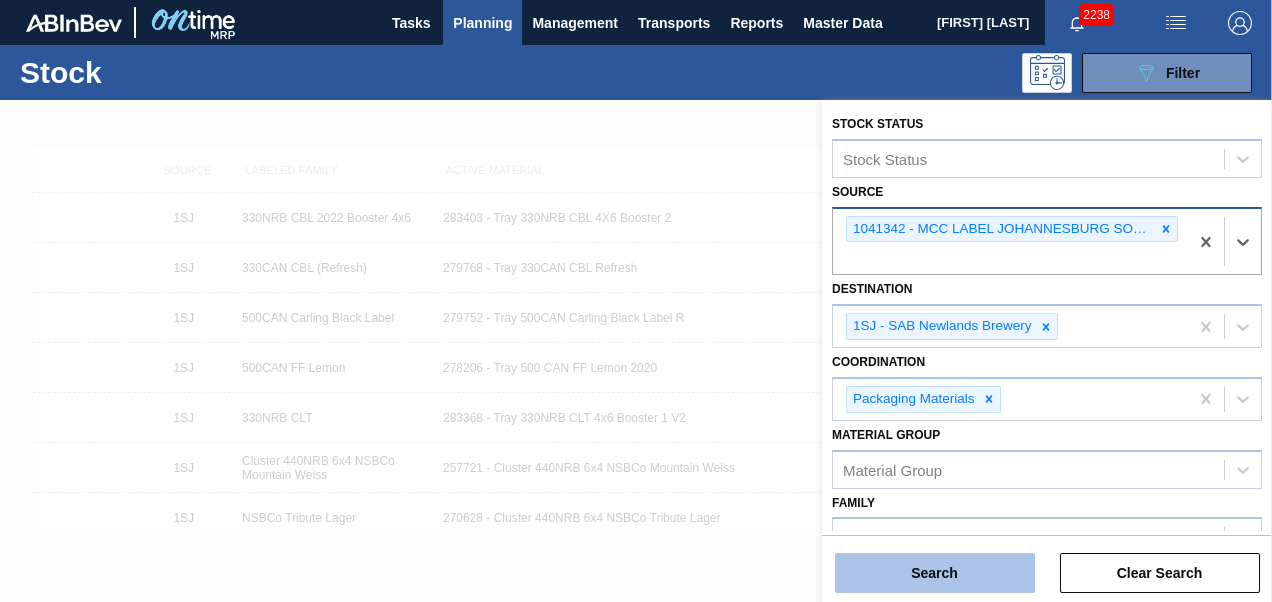 click on "Search" at bounding box center (935, 573) 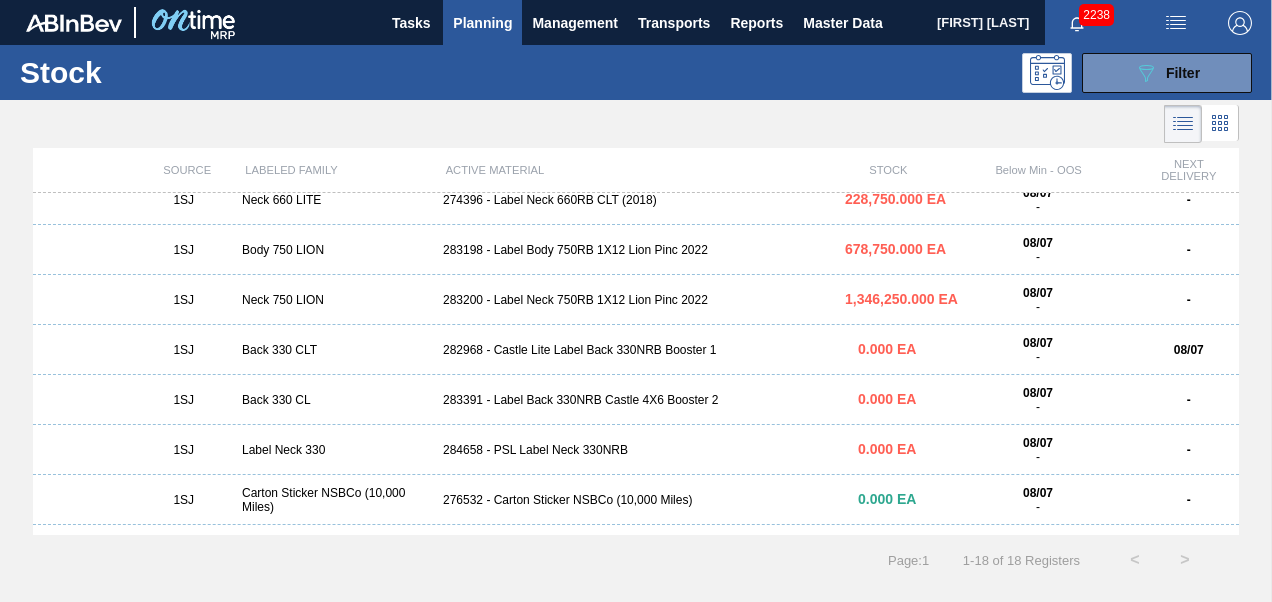 scroll, scrollTop: 400, scrollLeft: 0, axis: vertical 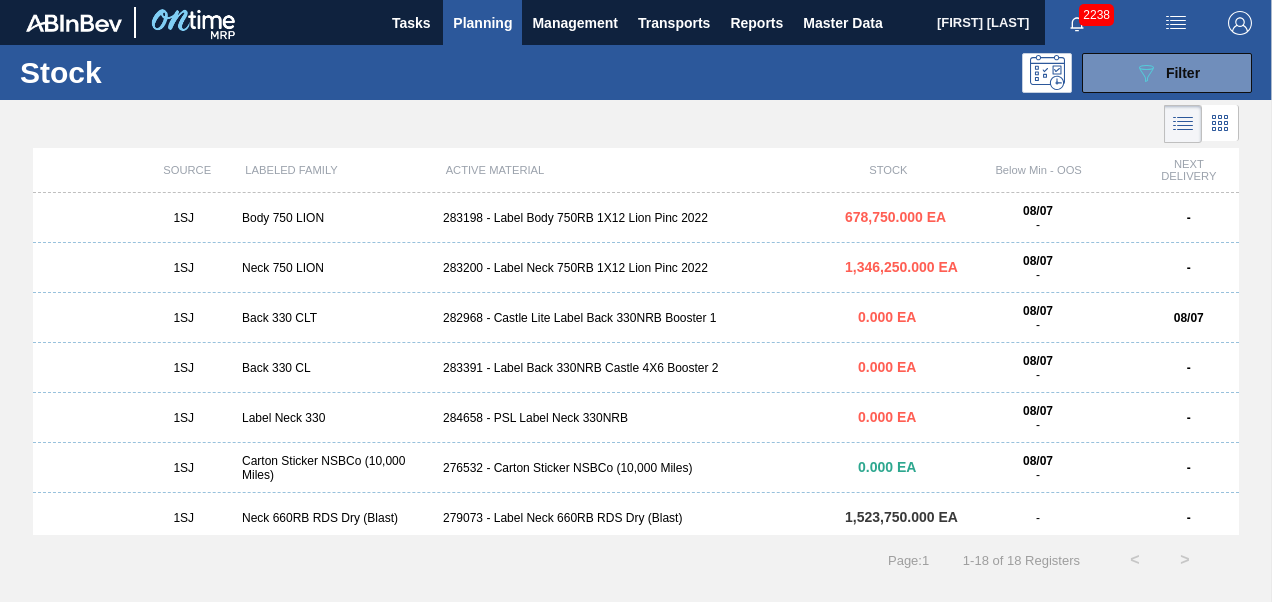 click on "[PRODUCT] [PRODUCT] [NUMBER] - [COMPANY] [PRODUCT] [QUANTITY] [DATE] - [DATE]" at bounding box center [636, 318] 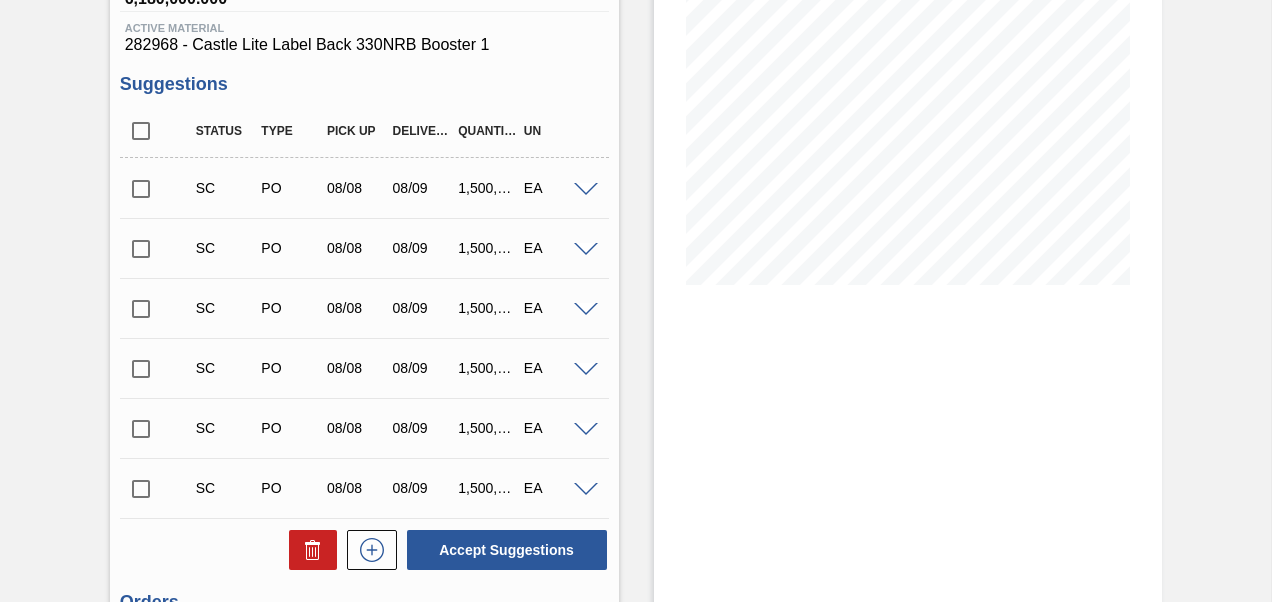 scroll, scrollTop: 400, scrollLeft: 0, axis: vertical 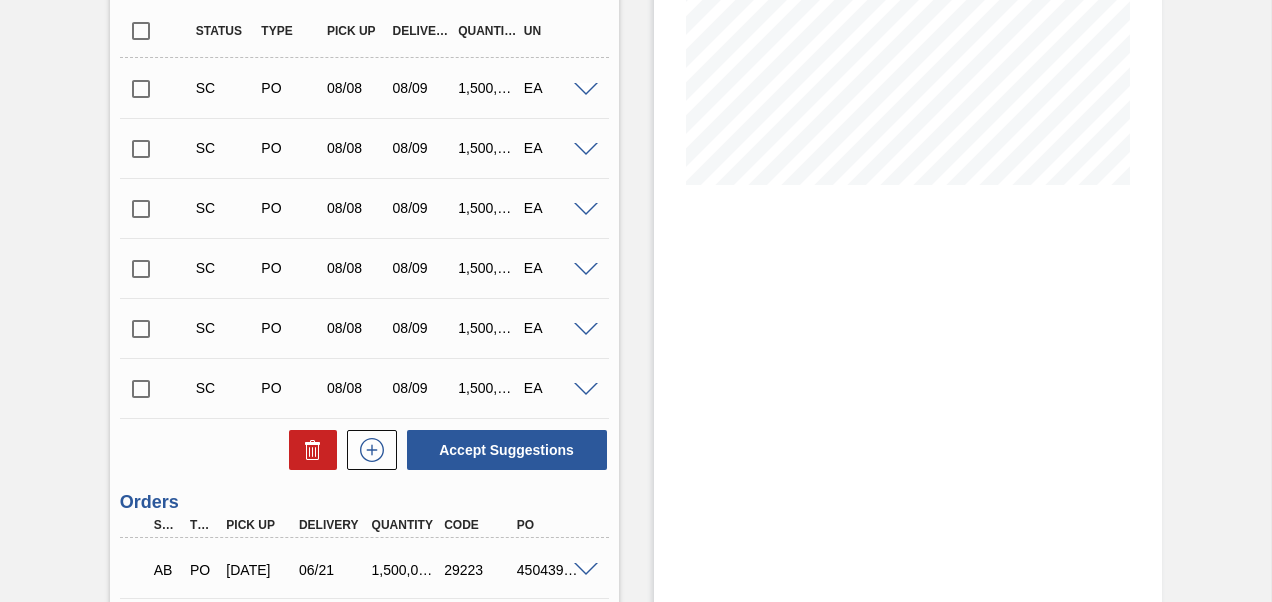 click at bounding box center [586, 90] 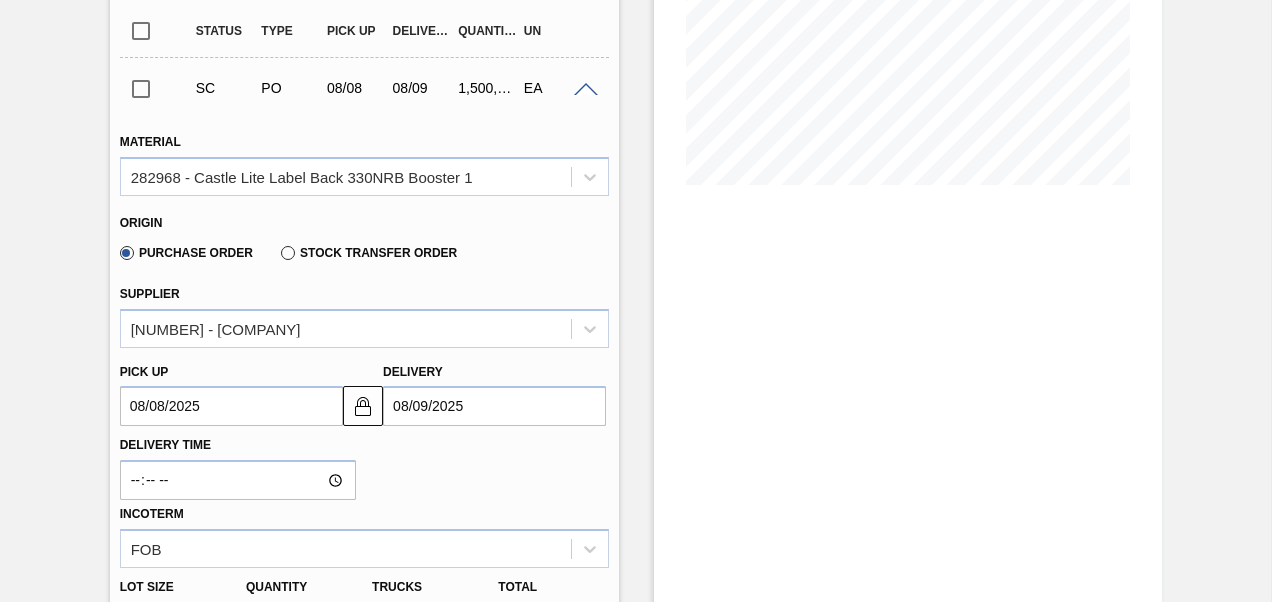 click at bounding box center [586, 90] 